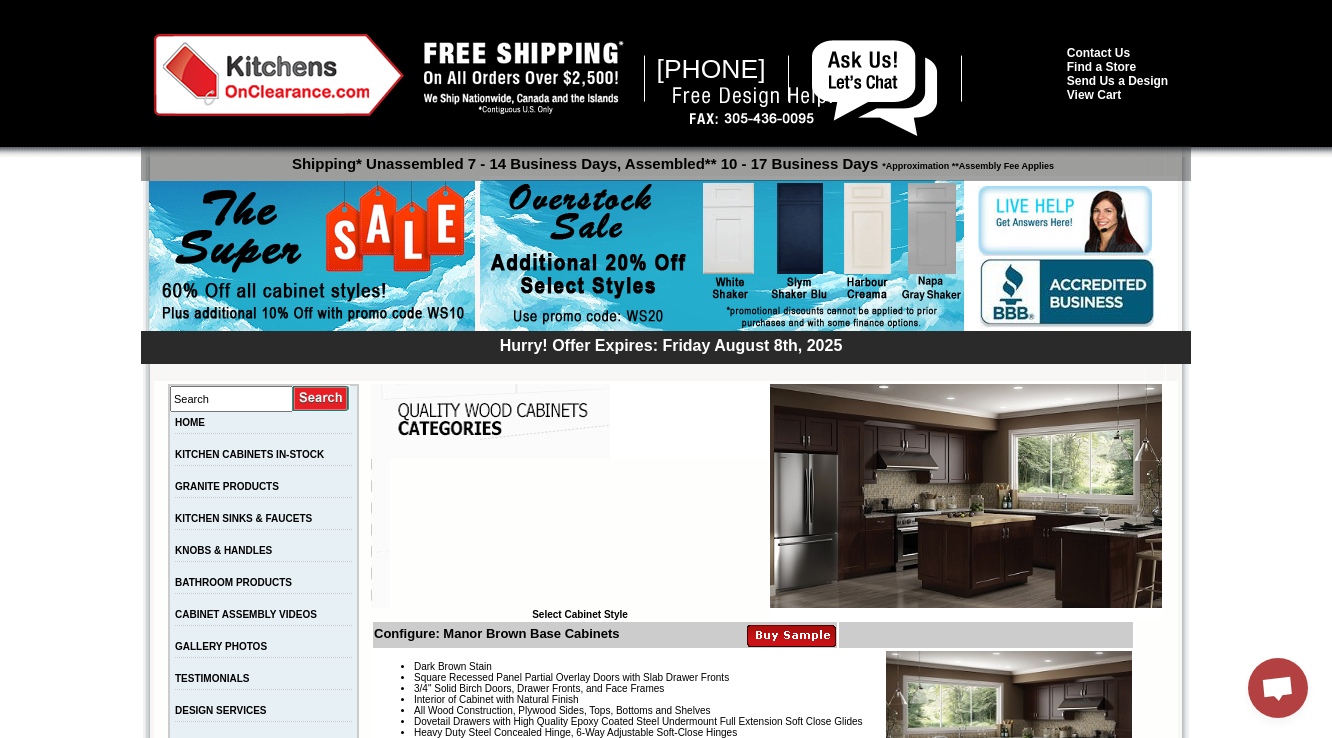 scroll, scrollTop: 838, scrollLeft: 0, axis: vertical 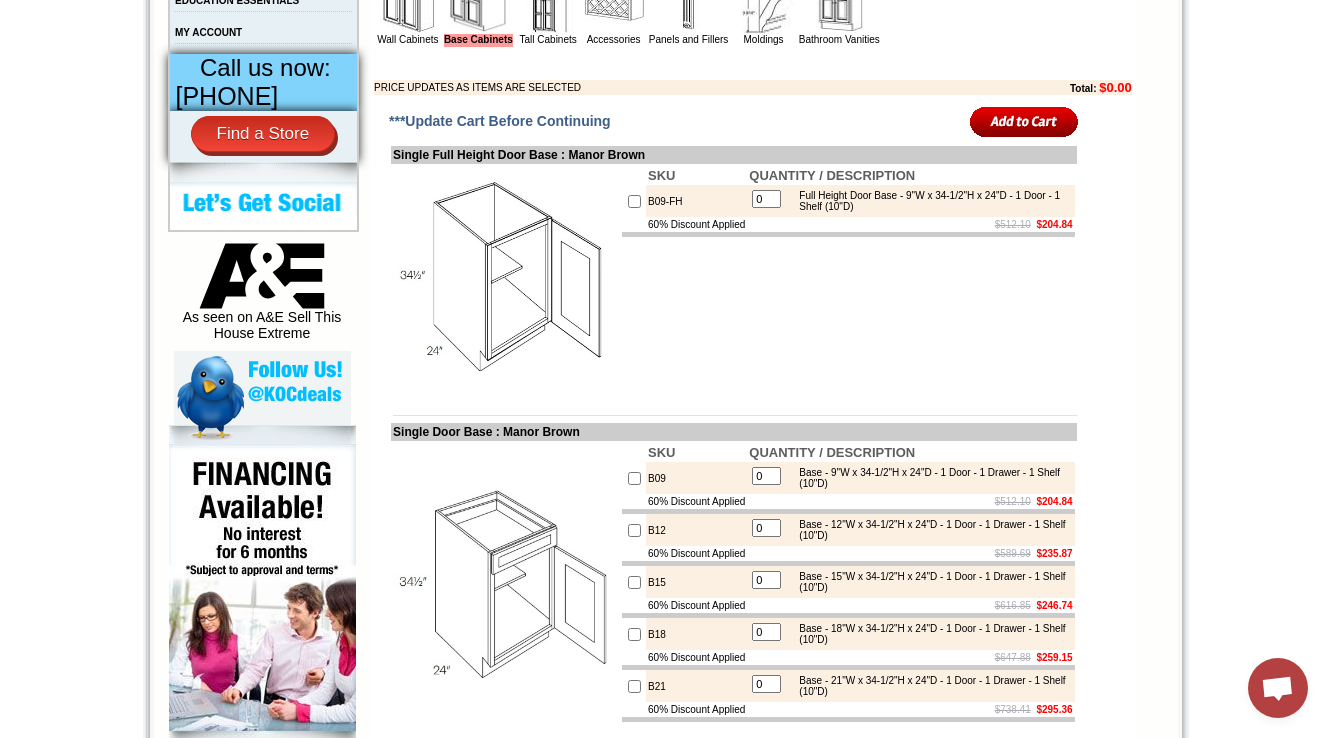 click at bounding box center [634, 224] 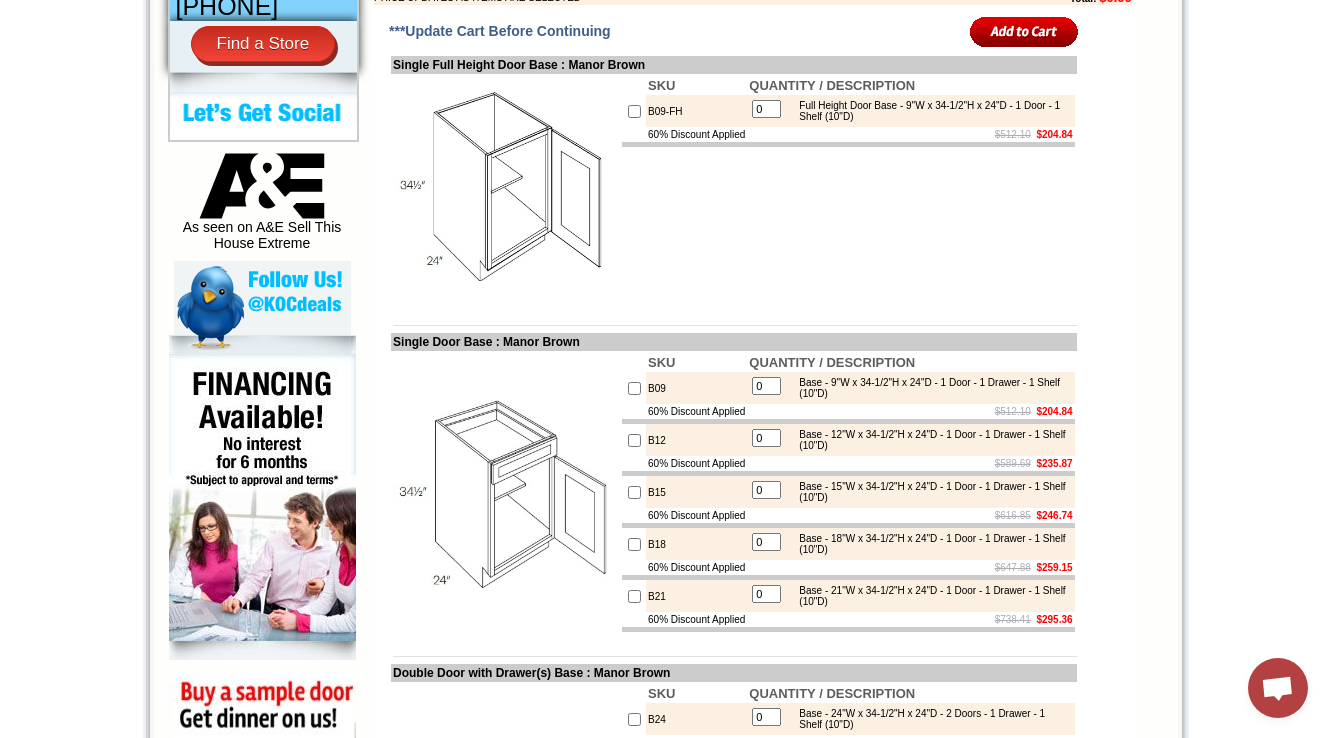 scroll, scrollTop: 918, scrollLeft: 0, axis: vertical 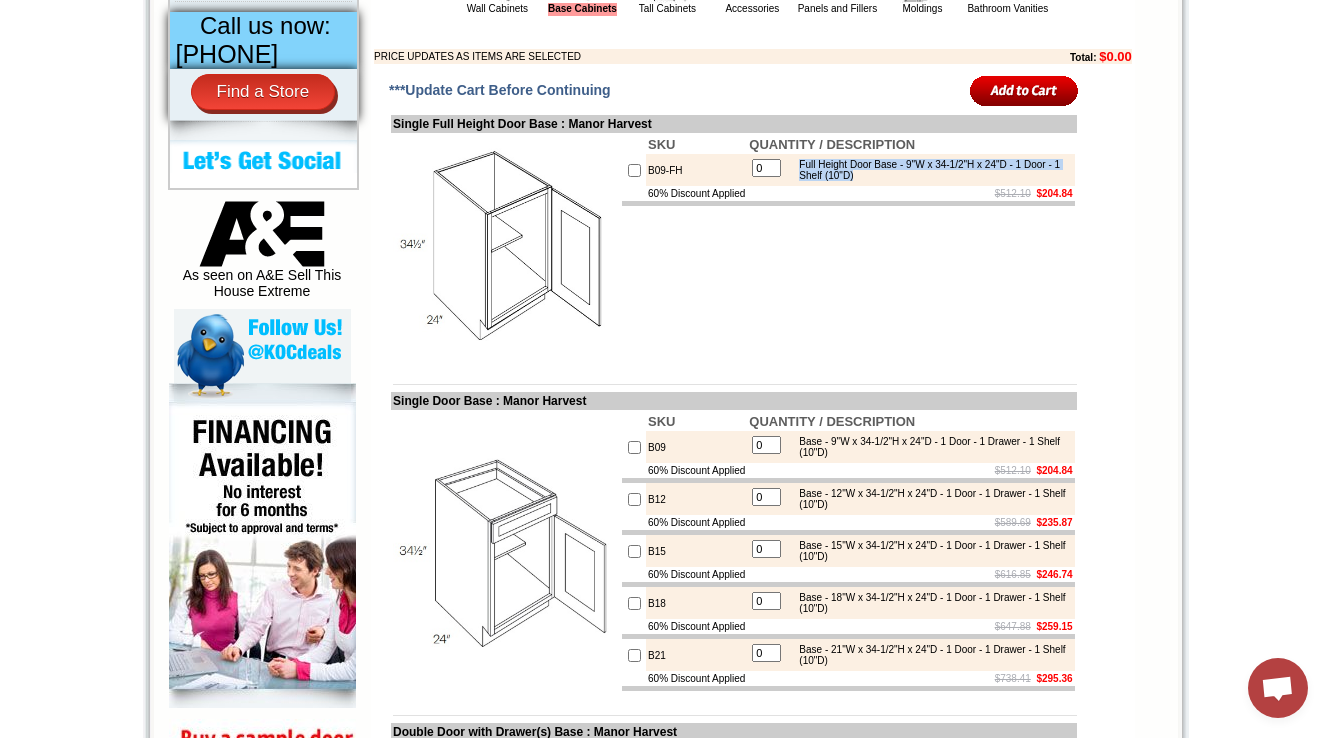 drag, startPoint x: 819, startPoint y: 215, endPoint x: 963, endPoint y: 226, distance: 144.41953 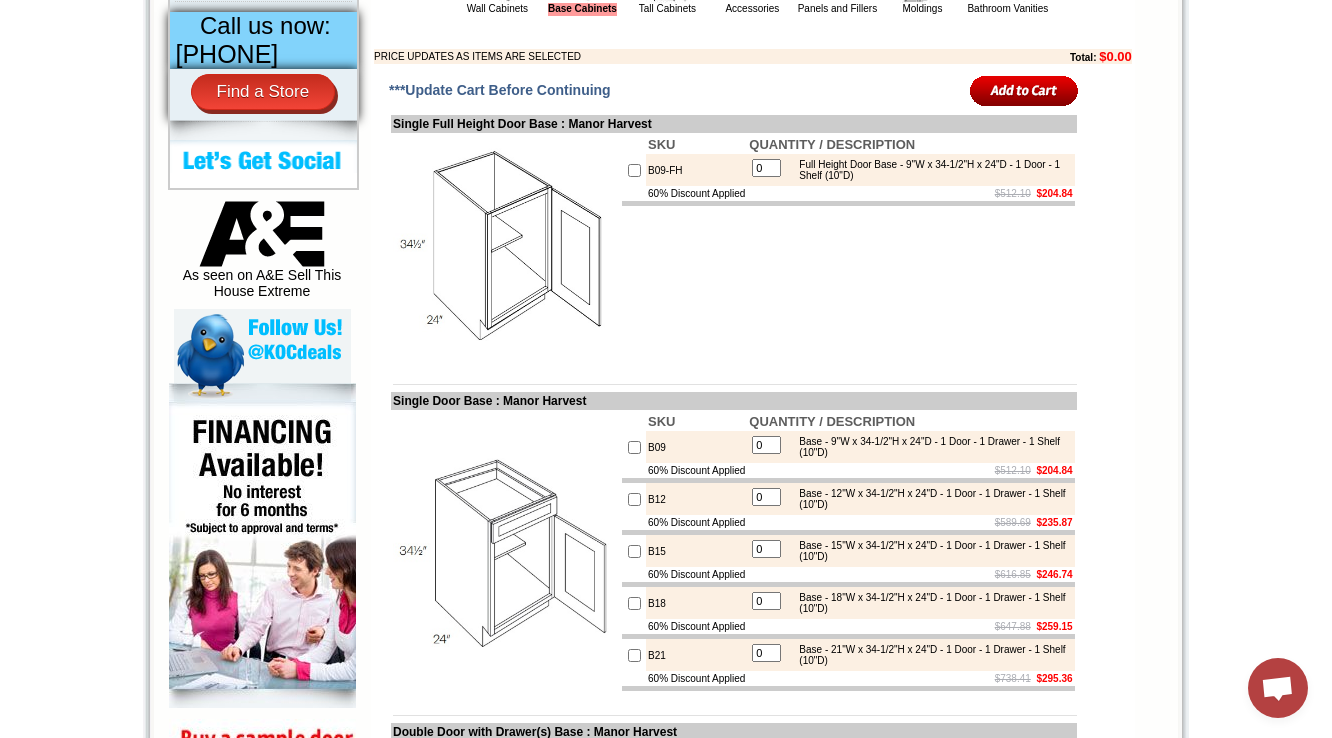 click on "SKU
QUANTITY / DESCRIPTION
B09-FH
0 Full Height Door Base - 9"W x 34-1/2"H x 24"D - 1 Door - 1 Shelf (10"D)
60% Discount Applied
$512.10    $204.84" at bounding box center (848, 247) 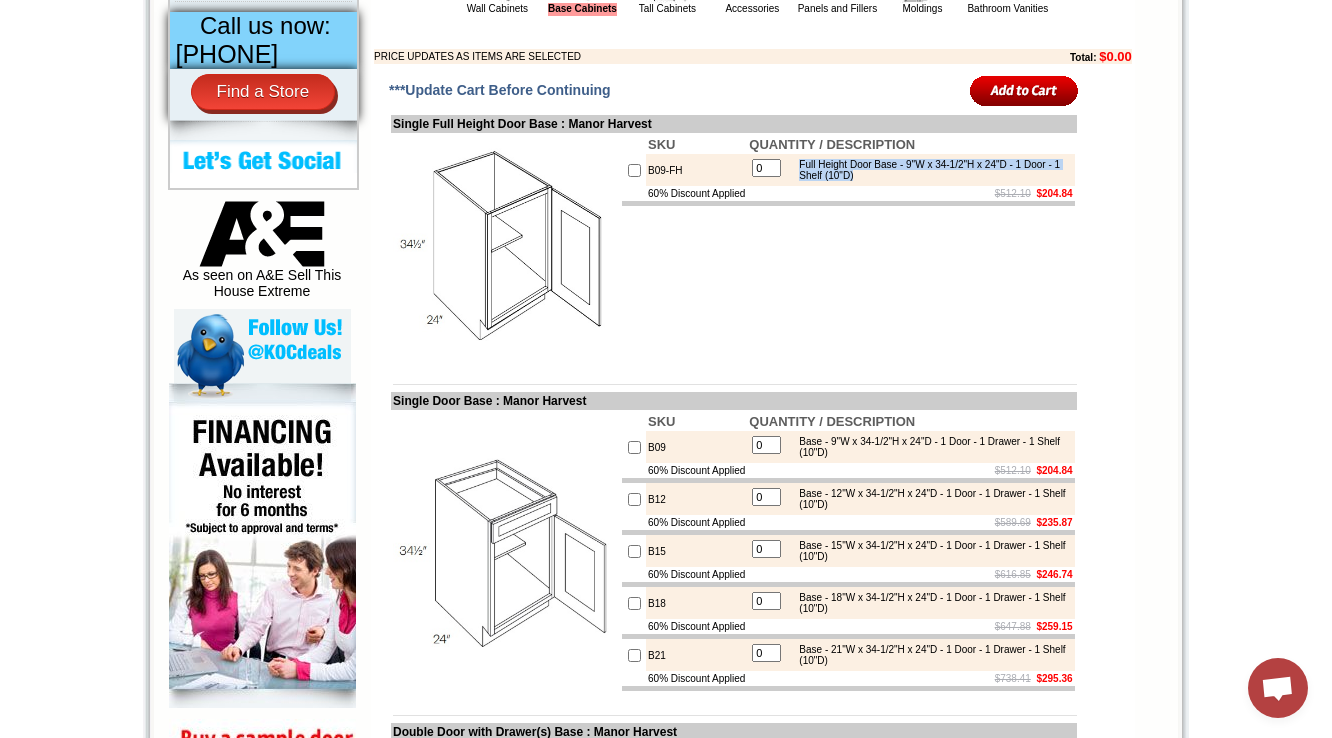 drag, startPoint x: 816, startPoint y: 213, endPoint x: 952, endPoint y: 224, distance: 136.44412 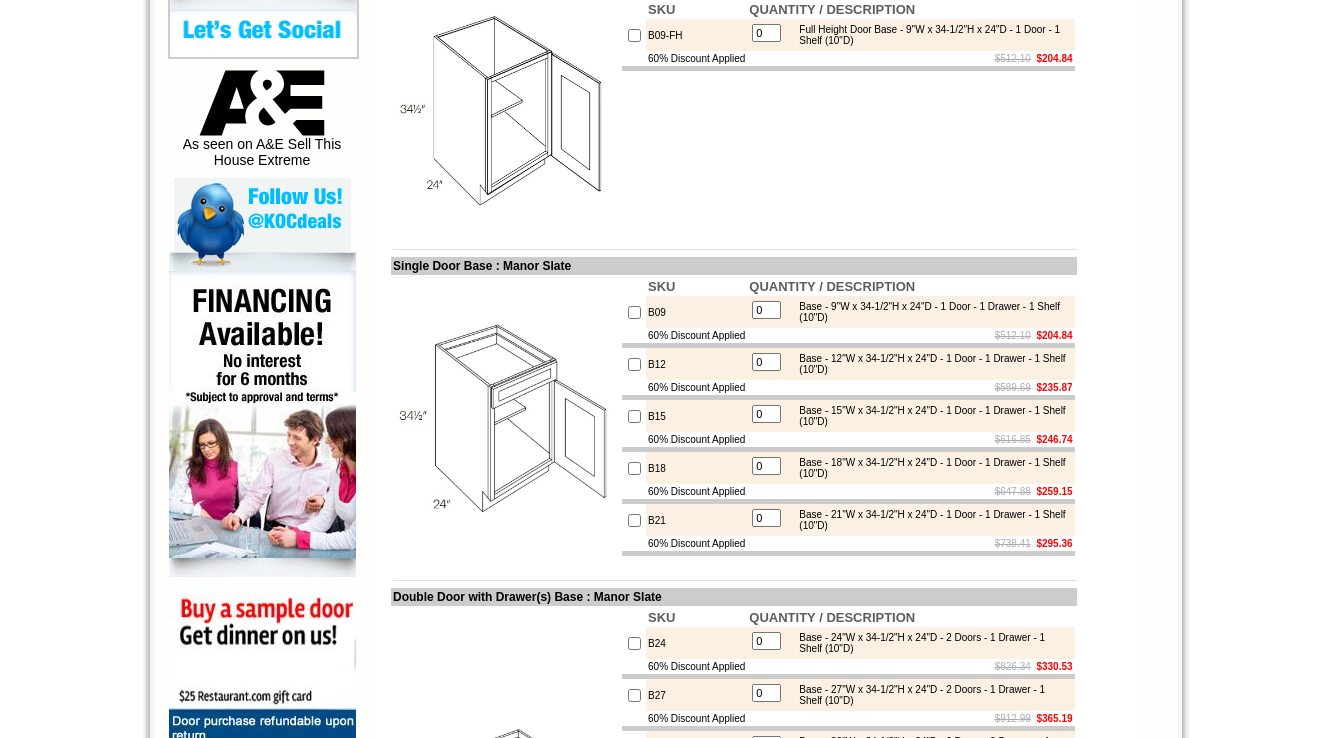 scroll, scrollTop: 1011, scrollLeft: 0, axis: vertical 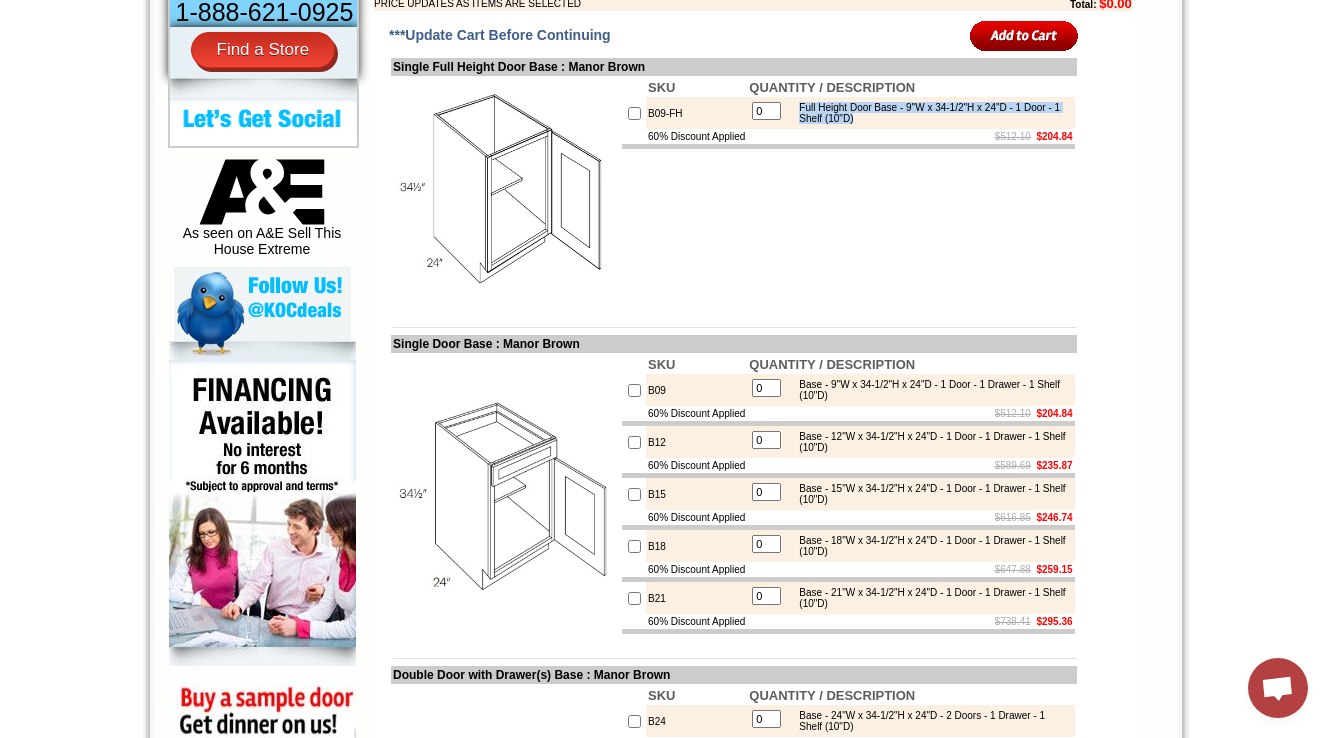 drag, startPoint x: 820, startPoint y: 158, endPoint x: 954, endPoint y: 168, distance: 134.37262 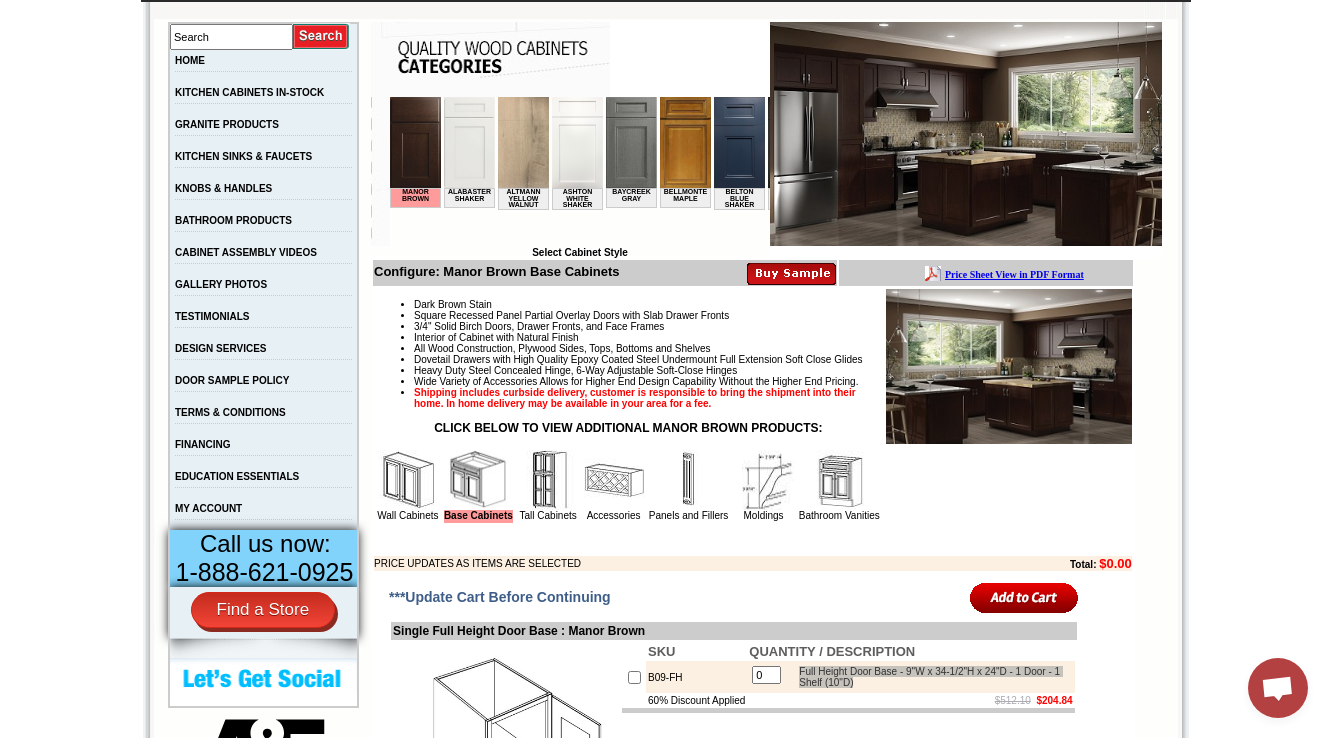 scroll, scrollTop: 922, scrollLeft: 0, axis: vertical 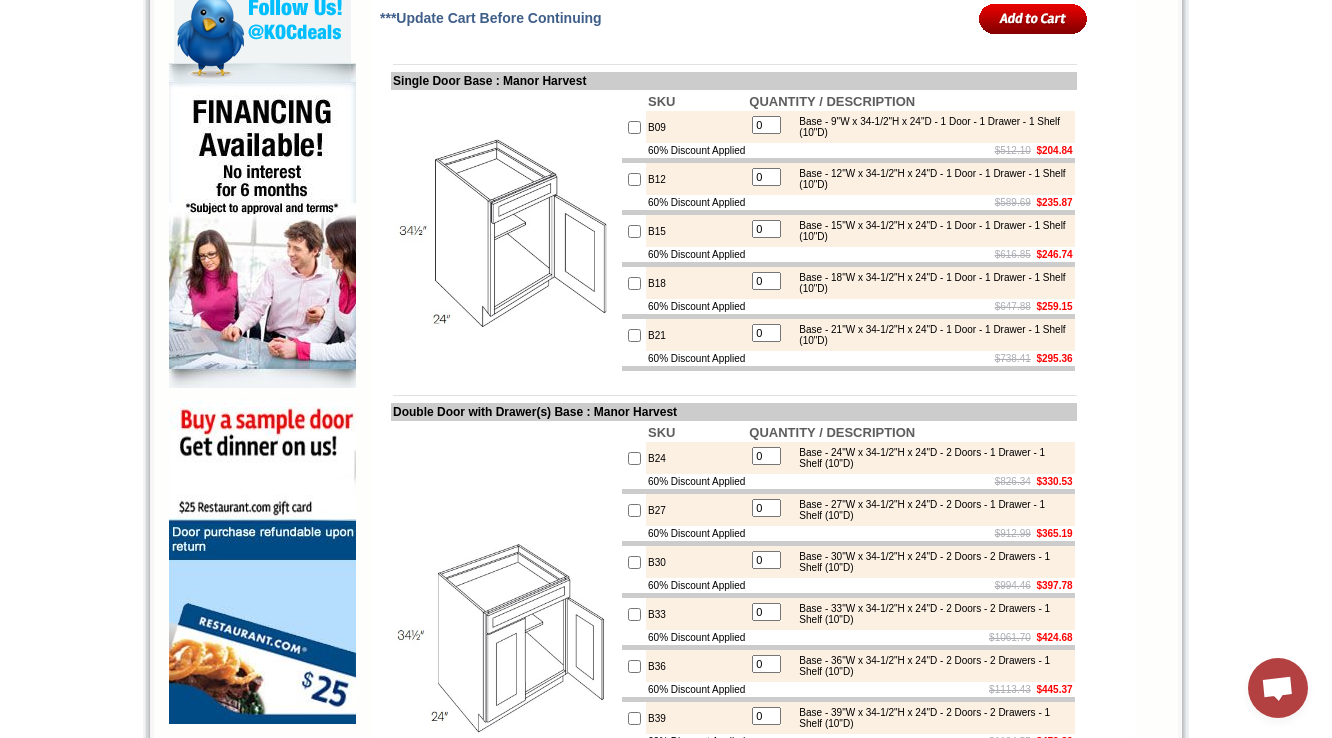 click on "Double Door with Drawer(s) Base : Manor Harvest" at bounding box center (734, 412) 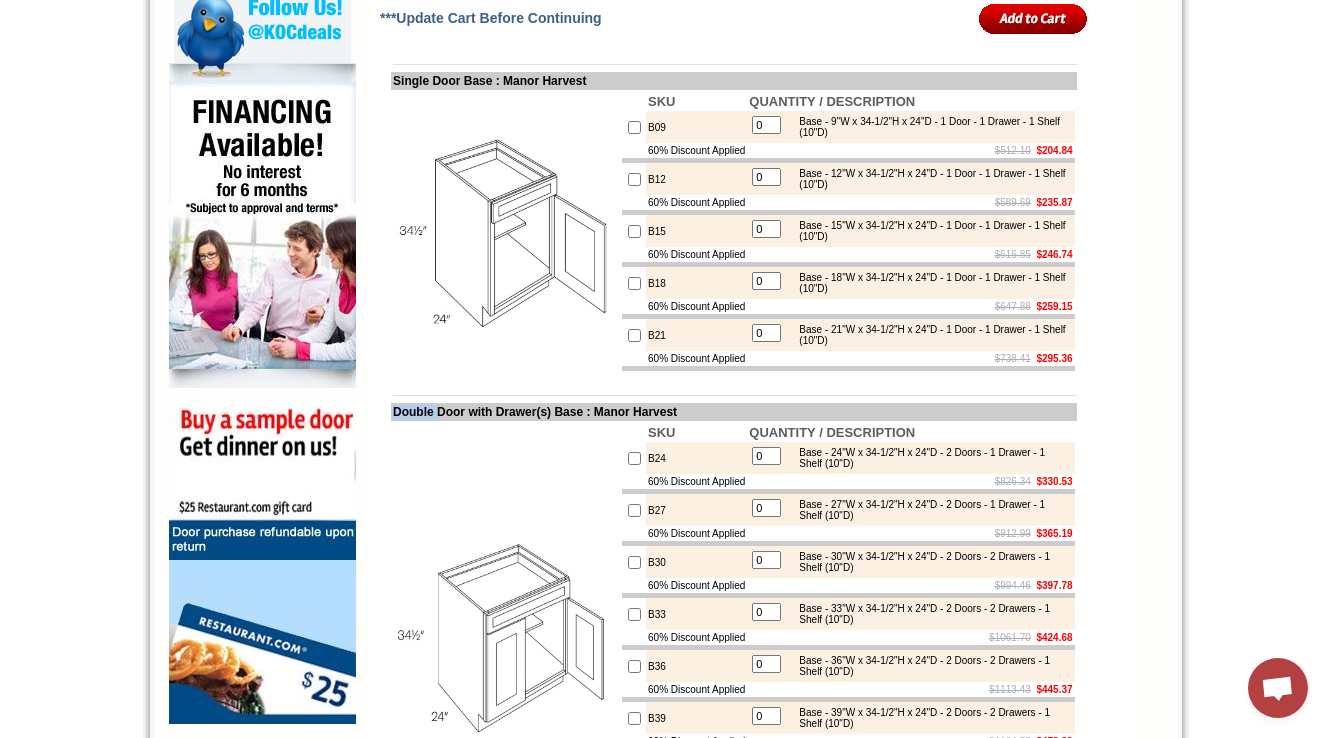 click on "Double Door with Drawer(s) Base : Manor Harvest" at bounding box center [734, 412] 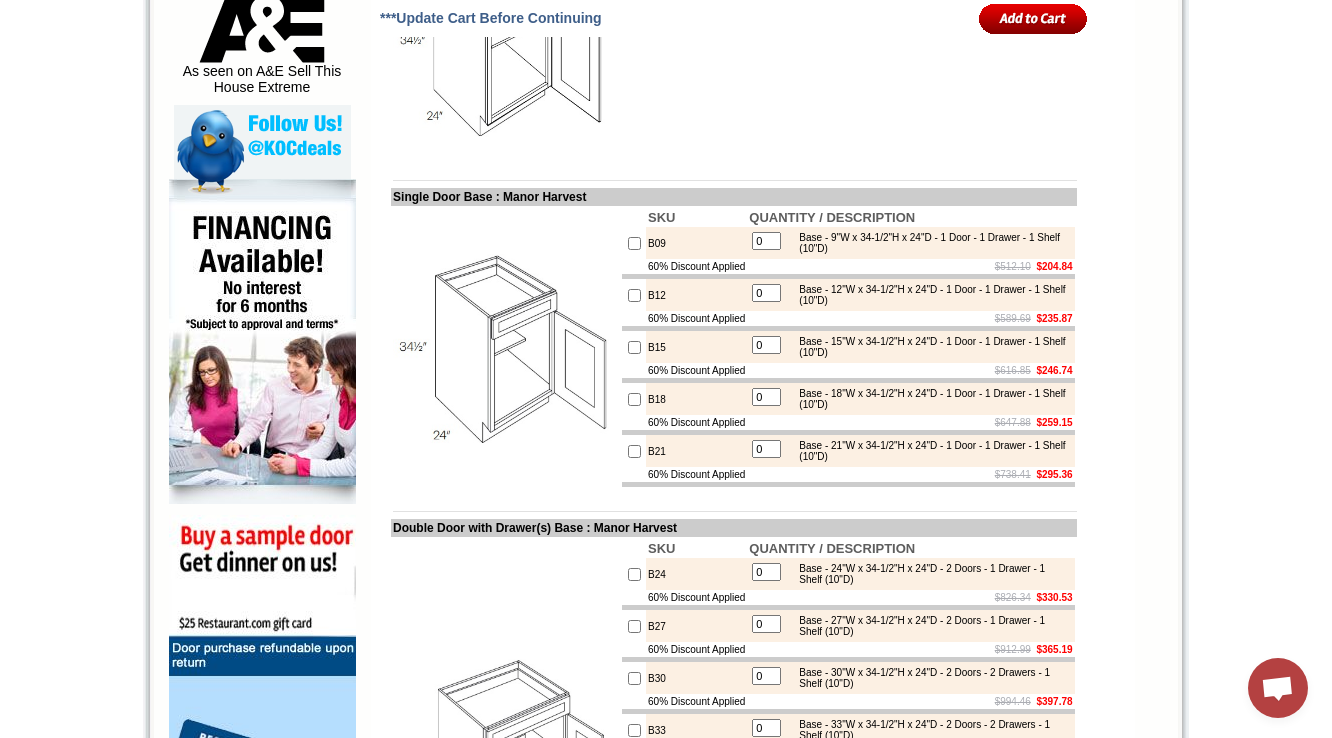 scroll, scrollTop: 924, scrollLeft: 0, axis: vertical 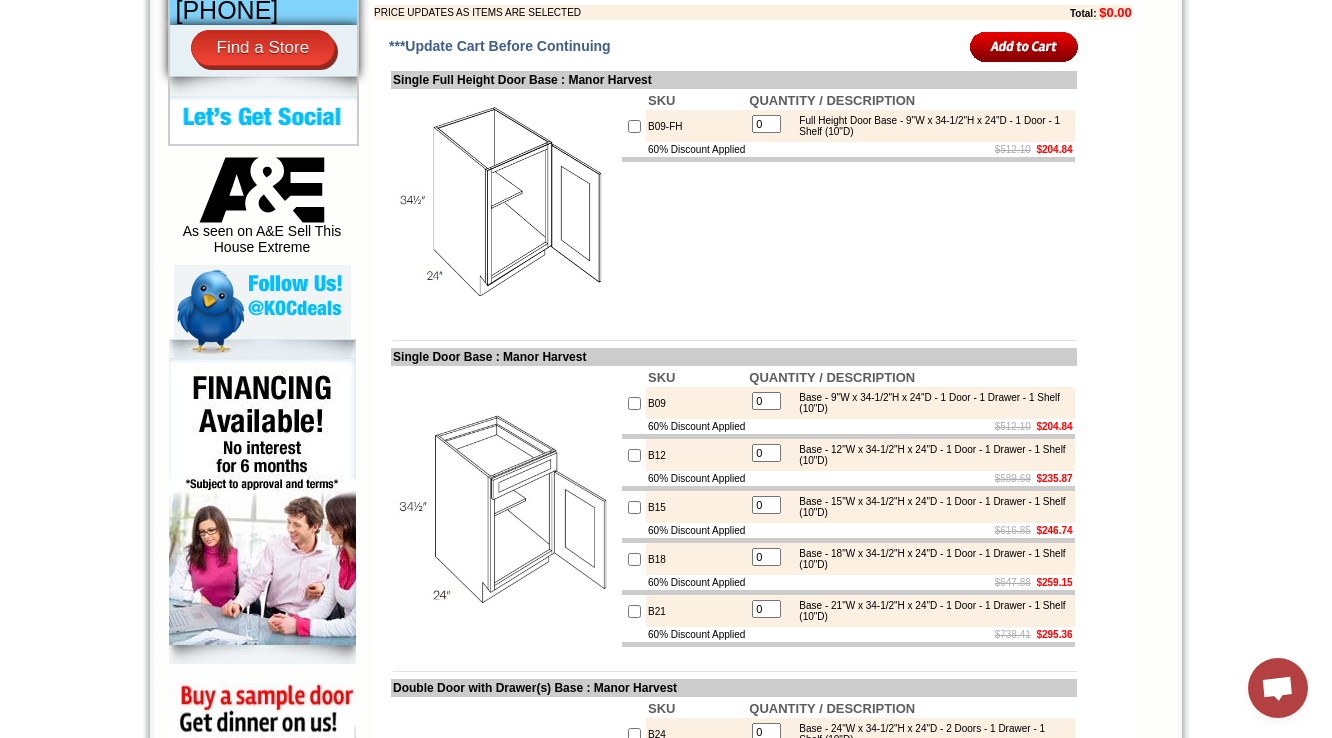click on "SKU
QUANTITY / DESCRIPTION
B09-FH
0 Full Height Door Base - 9"W x 34-1/2"H x 24"D - 1 Door - 1 Shelf (10"D)
60% Discount Applied
$512.10    $204.84" at bounding box center [848, 203] 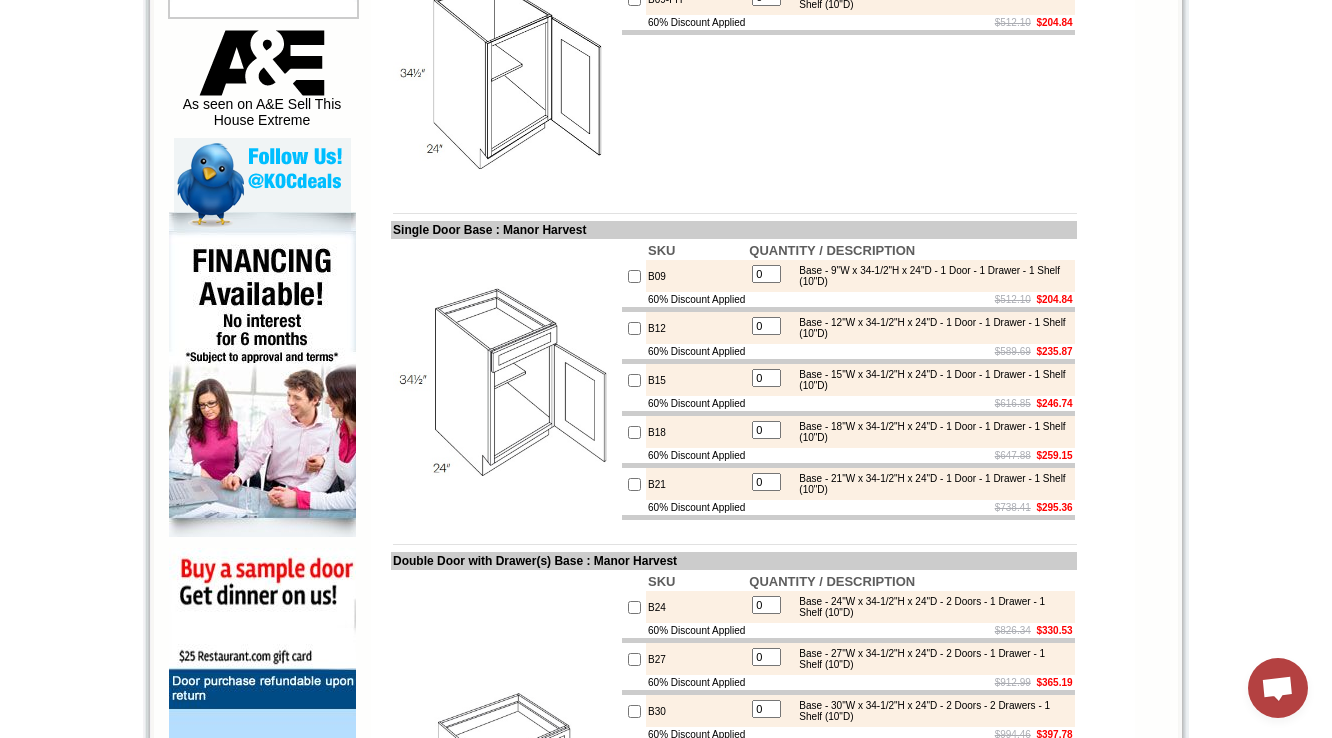 scroll, scrollTop: 844, scrollLeft: 0, axis: vertical 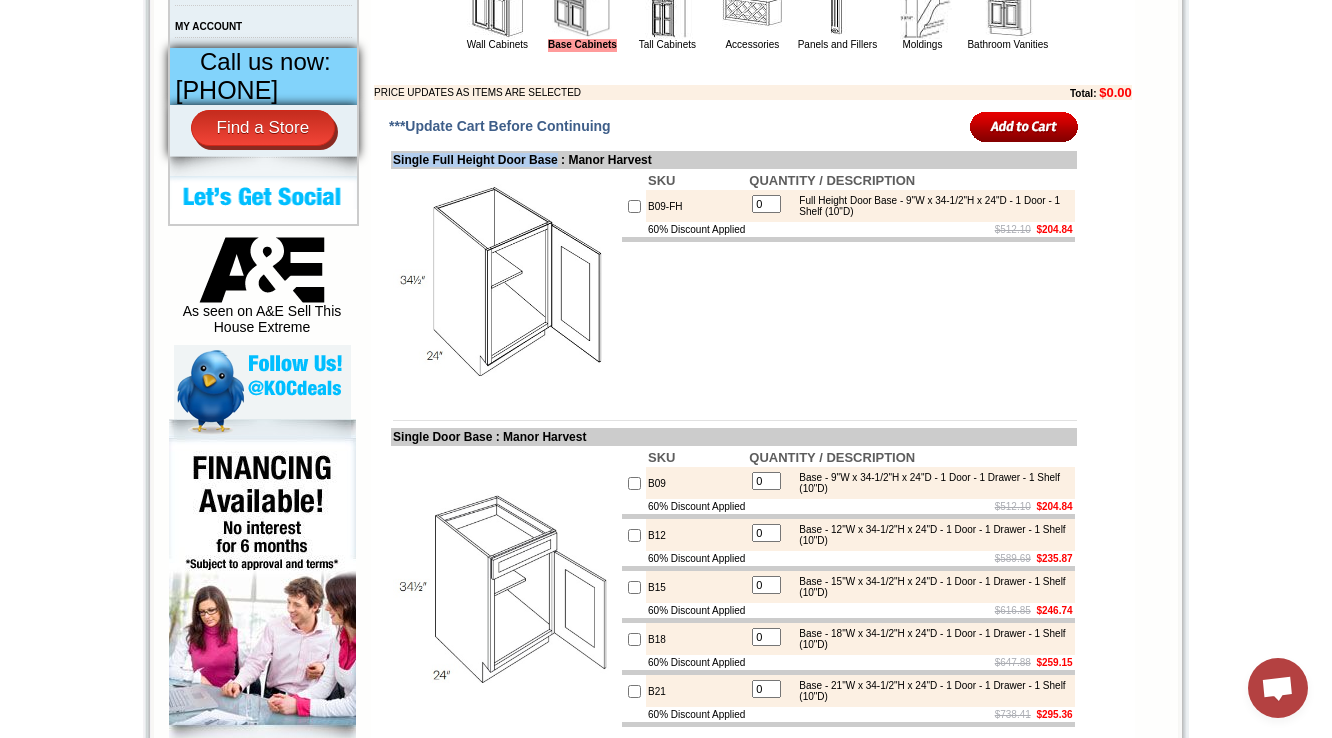 drag, startPoint x: 392, startPoint y: 208, endPoint x: 583, endPoint y: 202, distance: 191.09422 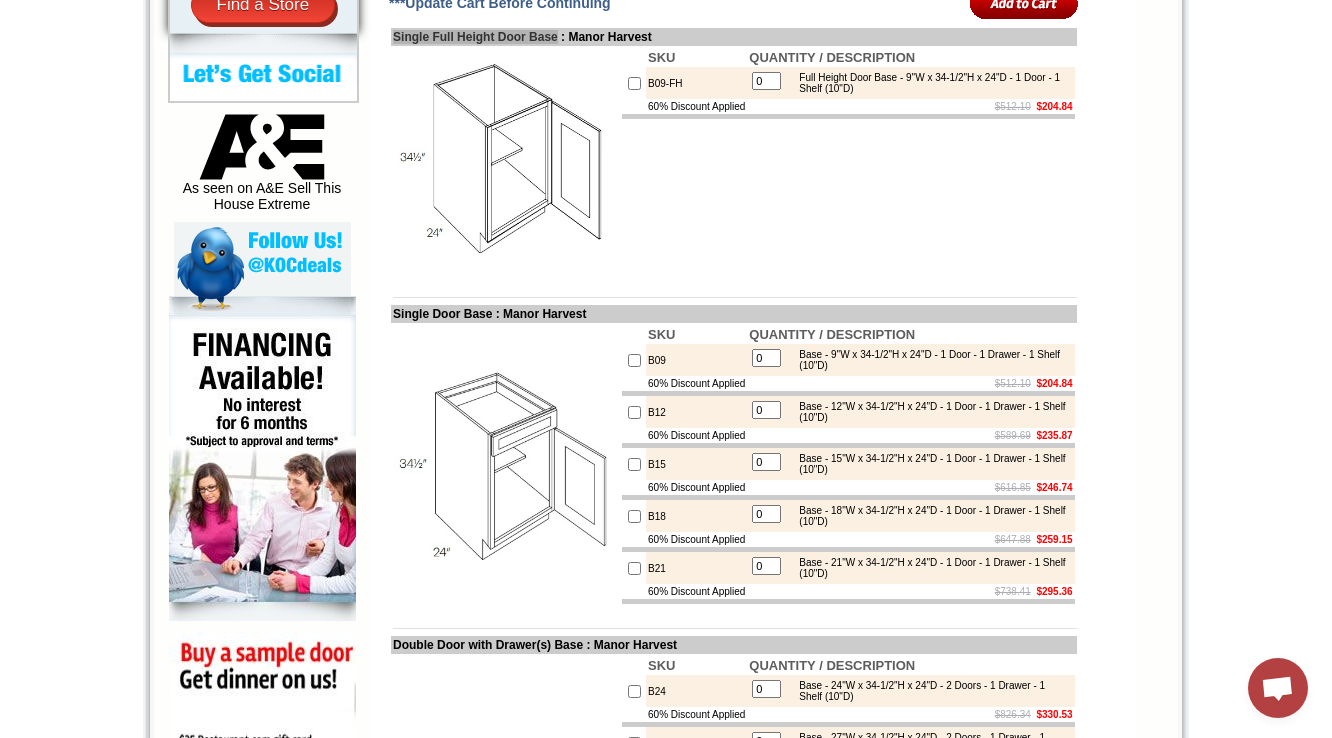 scroll, scrollTop: 924, scrollLeft: 0, axis: vertical 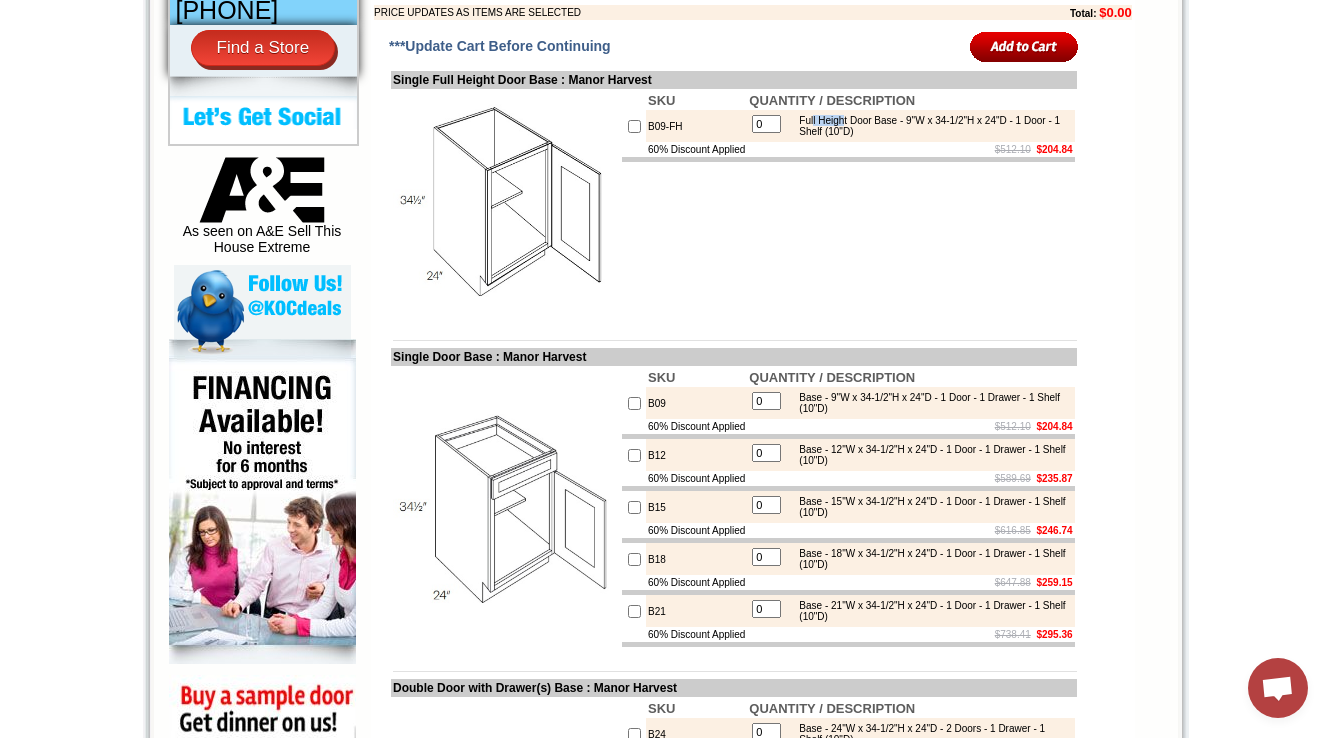 drag, startPoint x: 840, startPoint y: 168, endPoint x: 868, endPoint y: 168, distance: 28 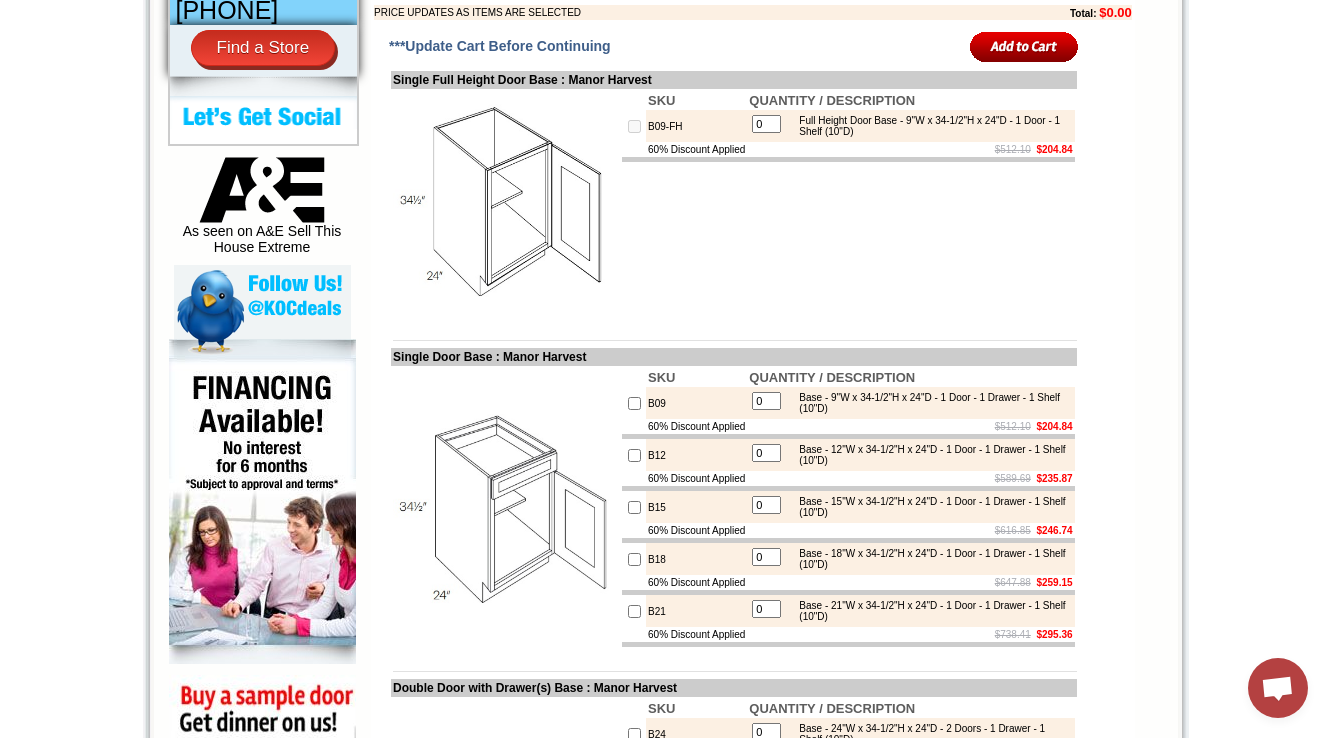 click on "0" at bounding box center (766, 124) 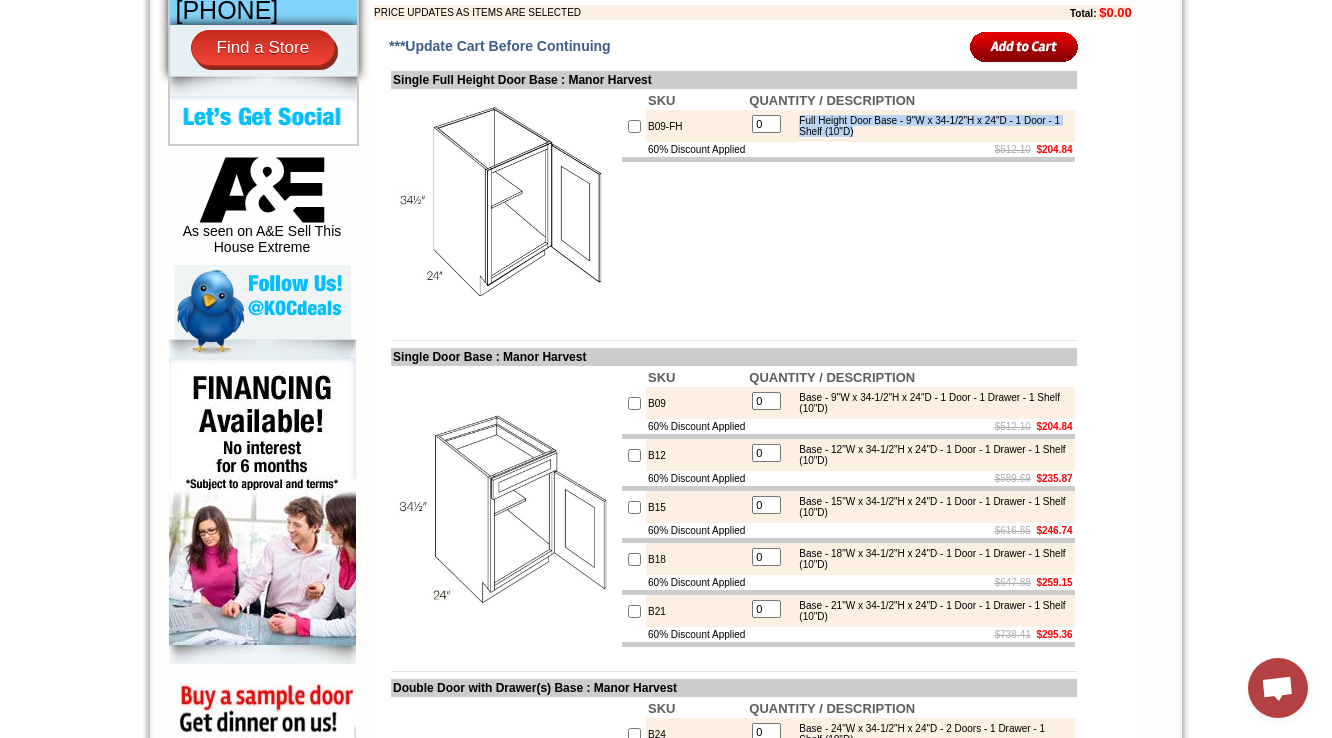 drag, startPoint x: 813, startPoint y: 169, endPoint x: 943, endPoint y: 180, distance: 130.46455 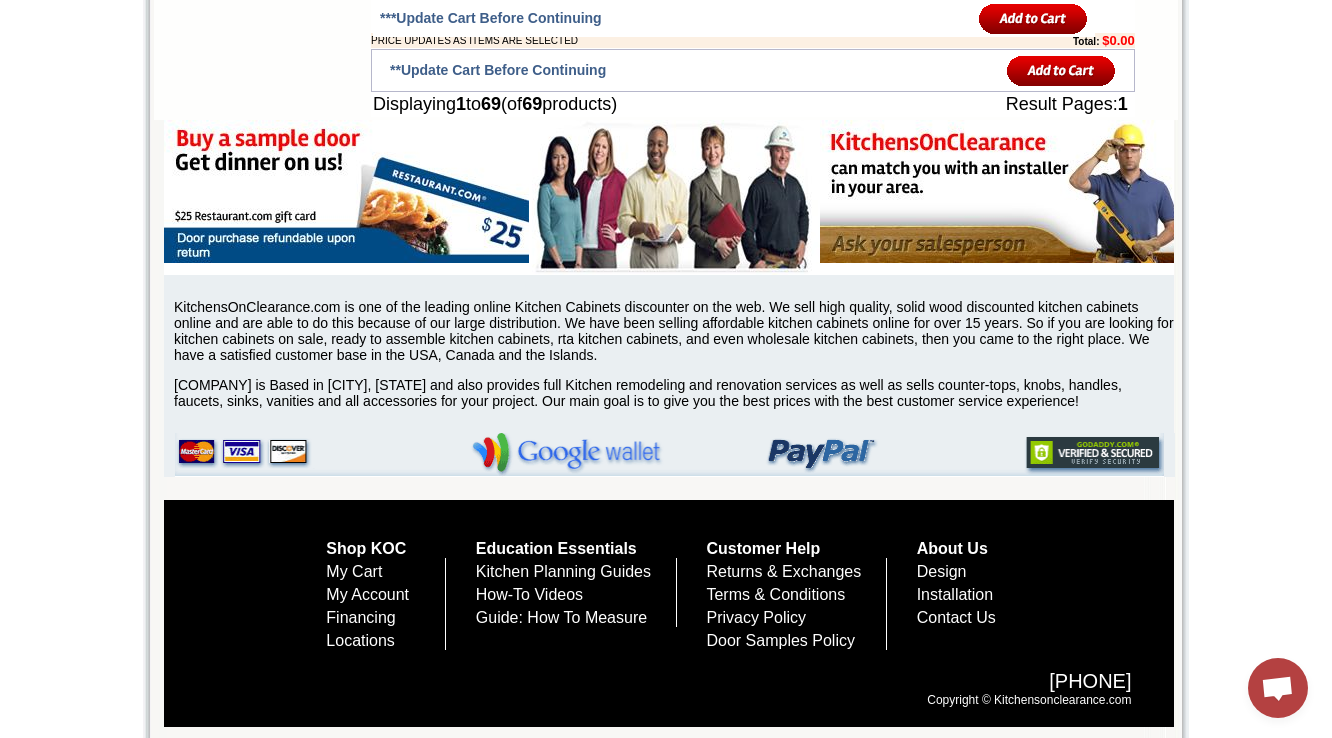 scroll, scrollTop: 8764, scrollLeft: 0, axis: vertical 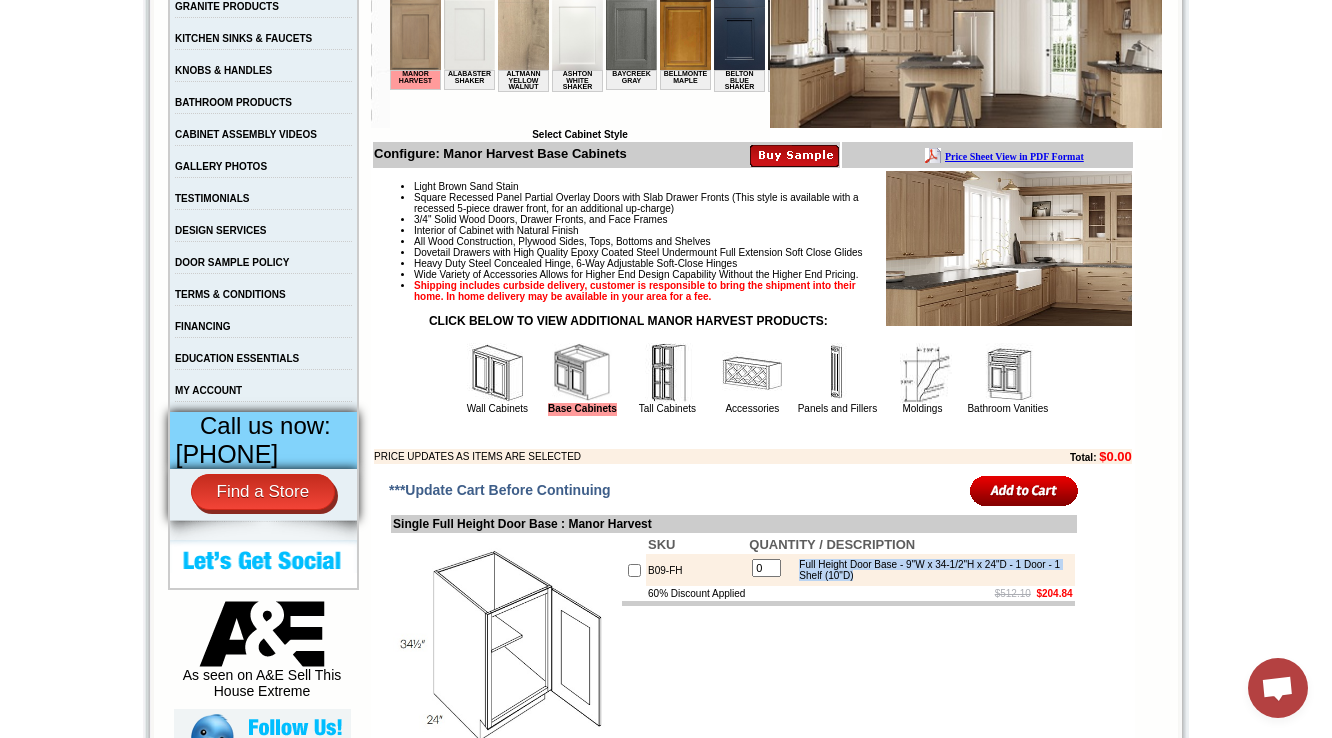 click at bounding box center [1008, 373] 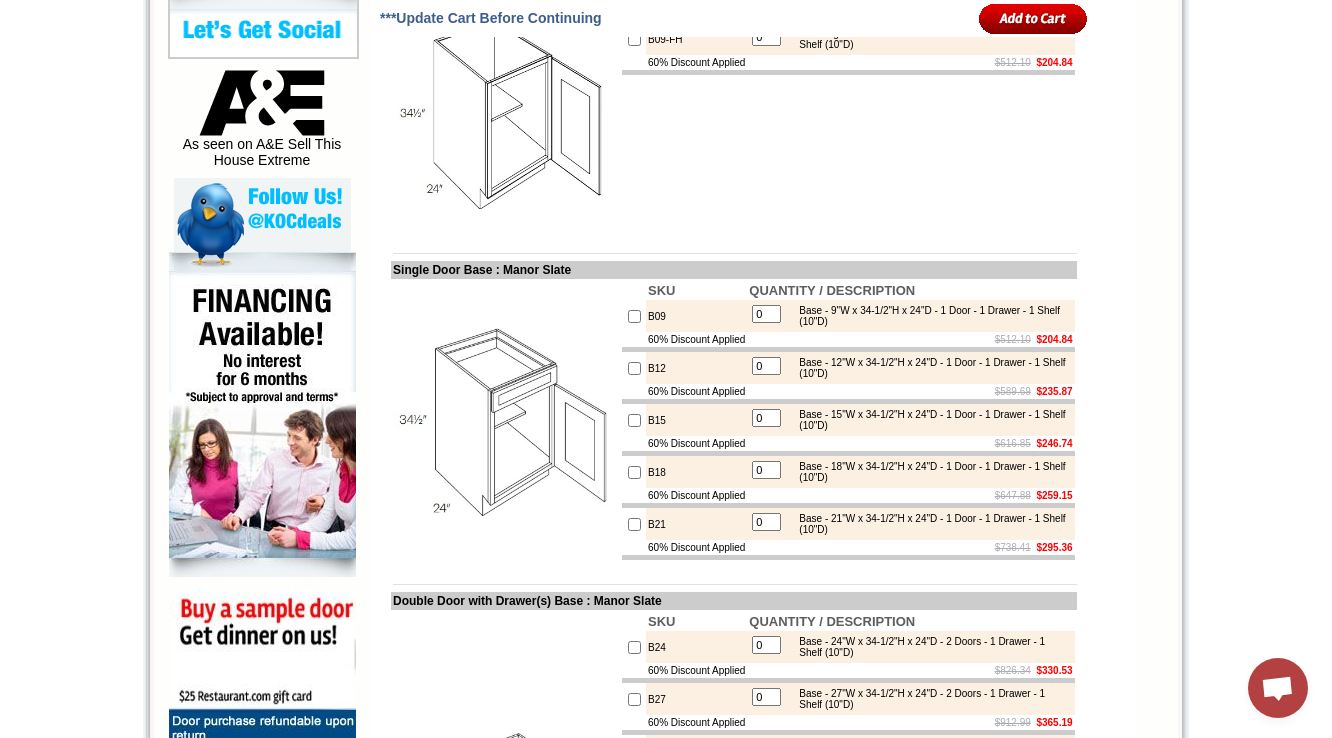scroll, scrollTop: 1011, scrollLeft: 0, axis: vertical 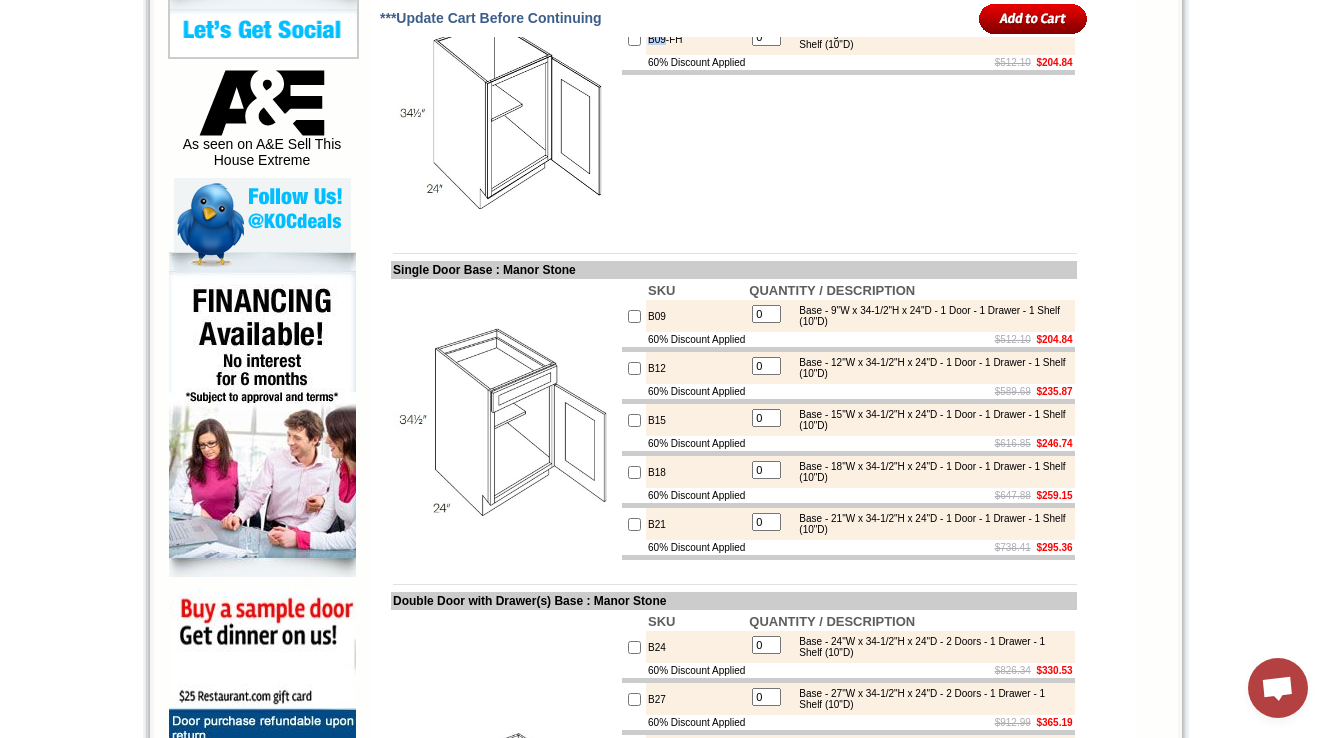 click on "SKU
QUANTITY / DESCRIPTION
B09-FH
0 Full Height Door Base - 9"W x 34-1/2"H x 24"D - 1 Door - 1 Shelf (10"D)
60% Discount Applied
$512.10    $204.84" at bounding box center [848, 116] 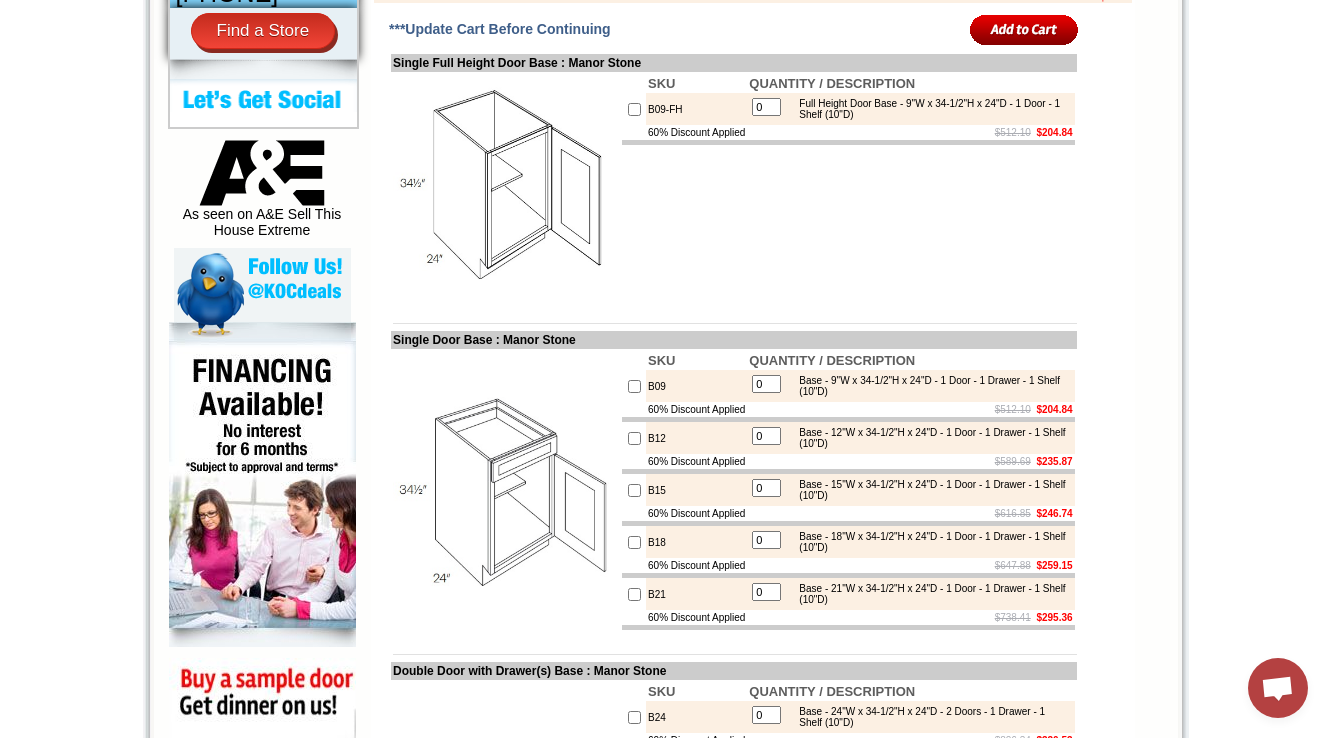 scroll, scrollTop: 1011, scrollLeft: 0, axis: vertical 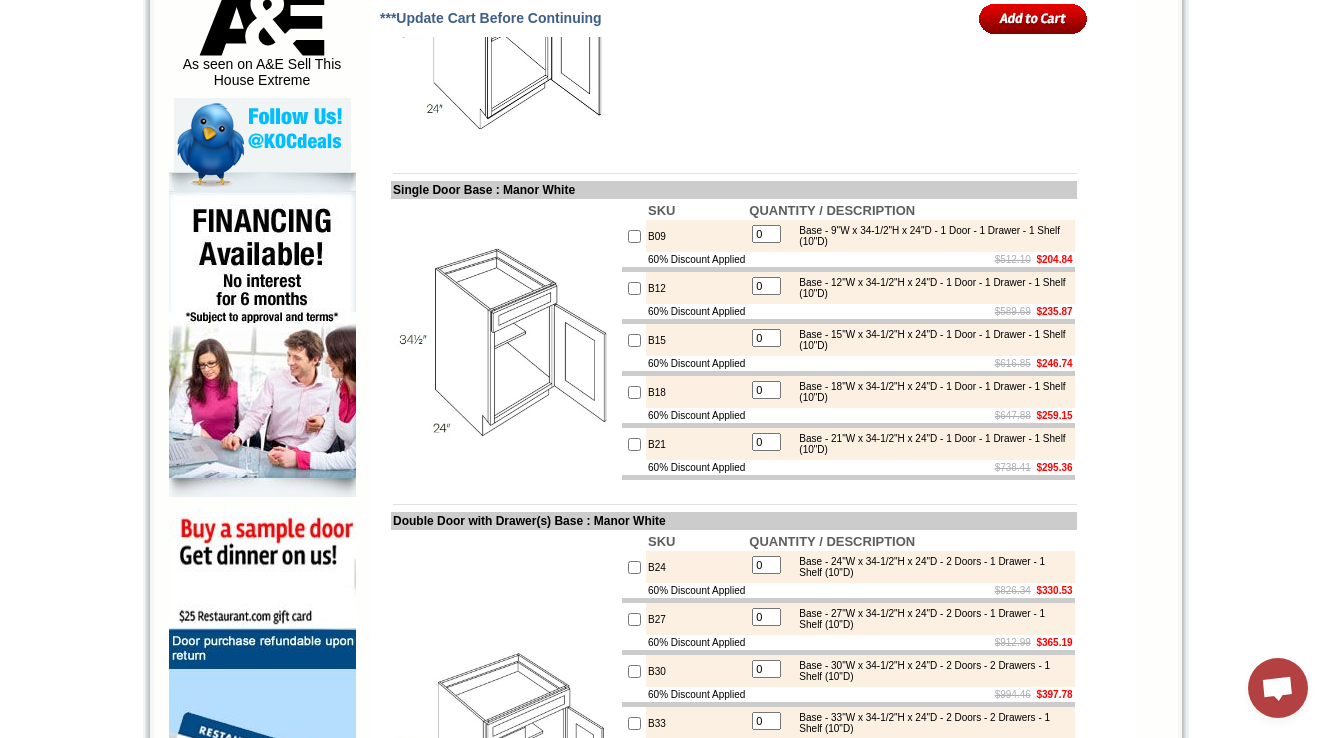 click on "SKU
QUANTITY / DESCRIPTION
B09-FH
0 Full Height Door Base - 9"W x 34-1/2"H x 24"D - 1 Door - 1 Shelf (10"D)
60% Discount Applied
$512.10    $204.84" at bounding box center (848, 36) 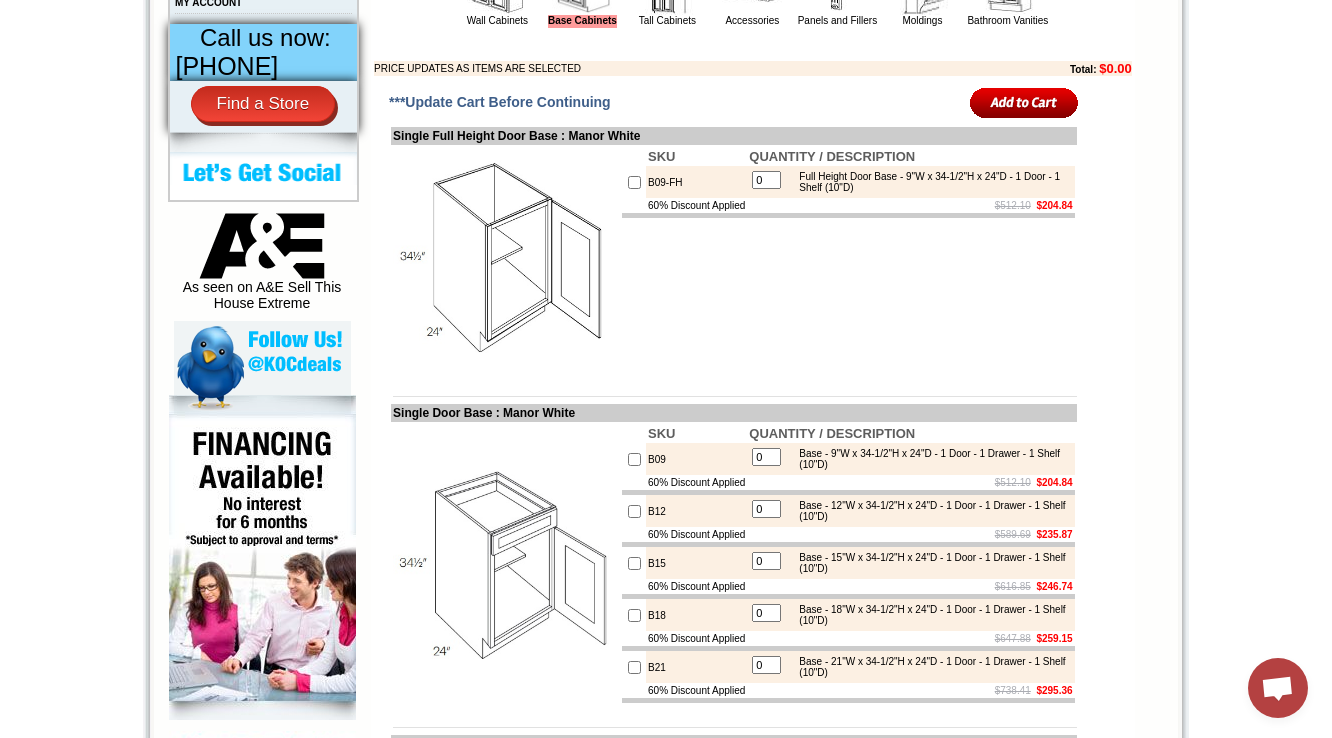 scroll, scrollTop: 851, scrollLeft: 0, axis: vertical 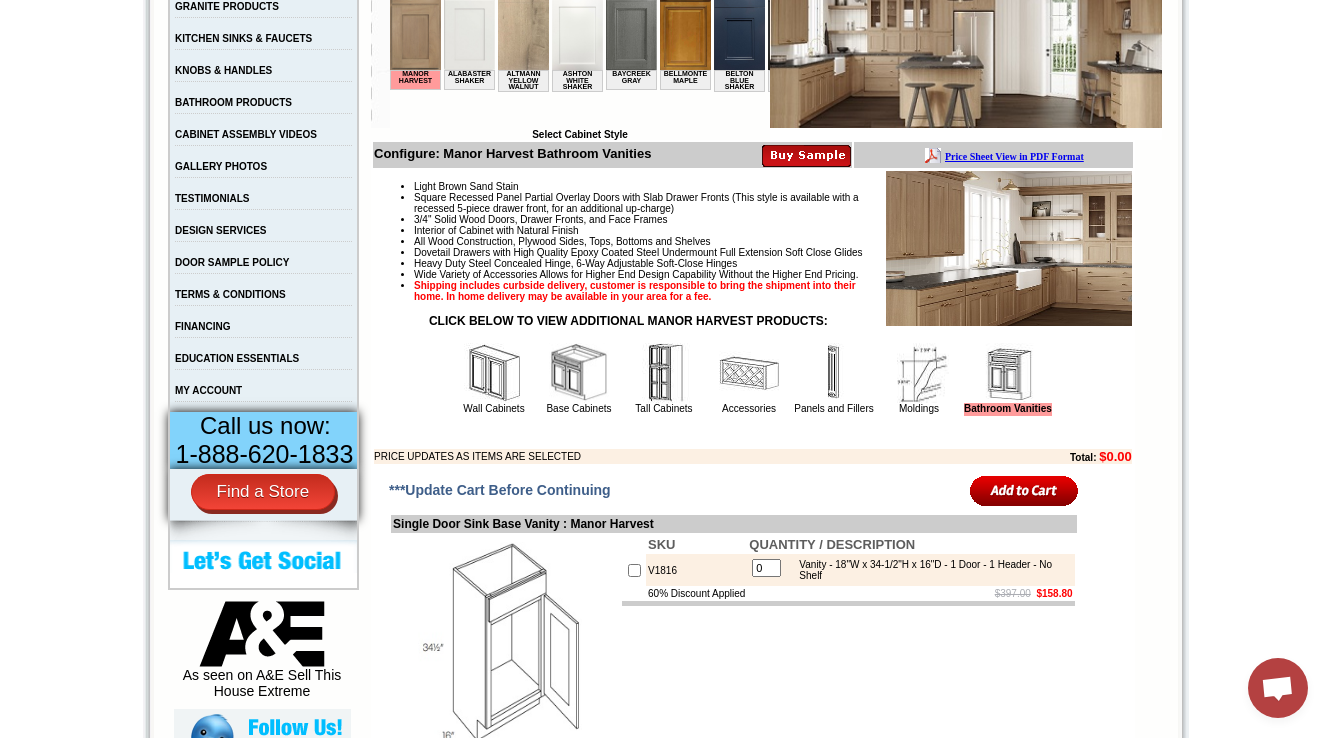 click at bounding box center [494, 373] 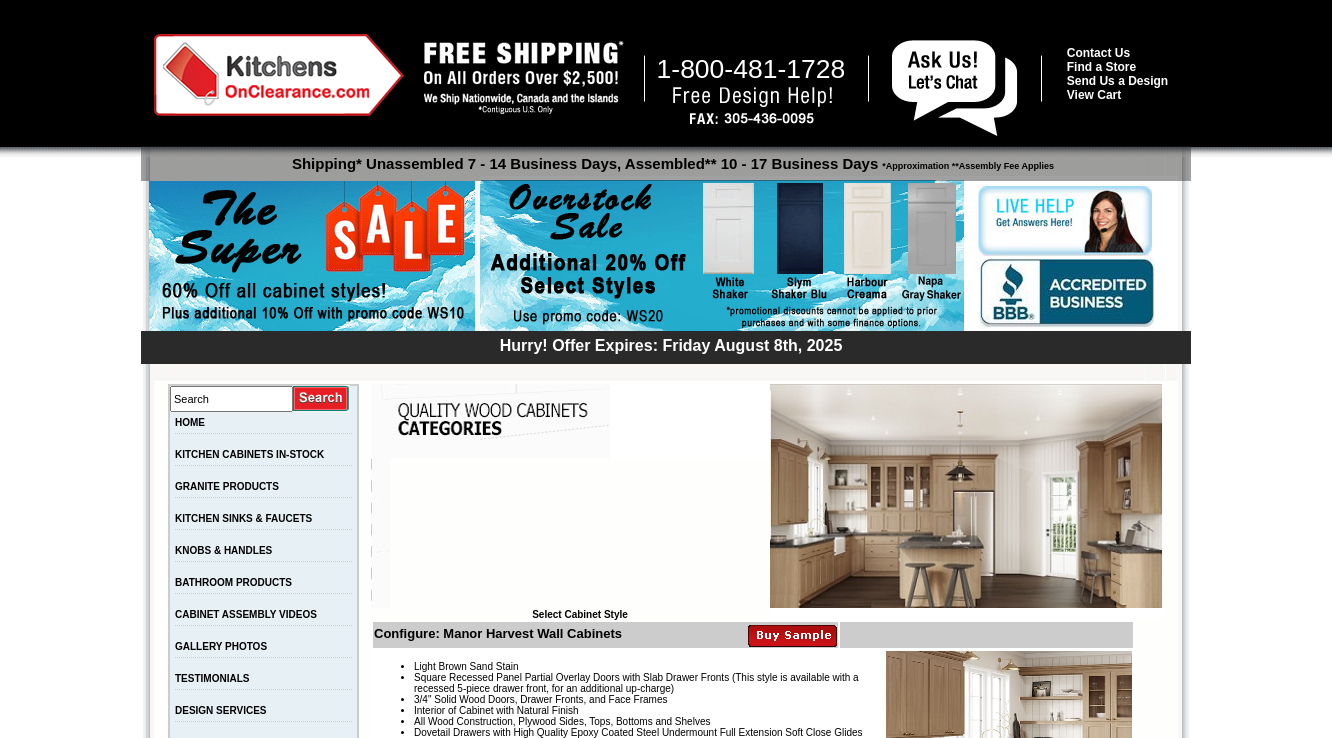scroll, scrollTop: 0, scrollLeft: 0, axis: both 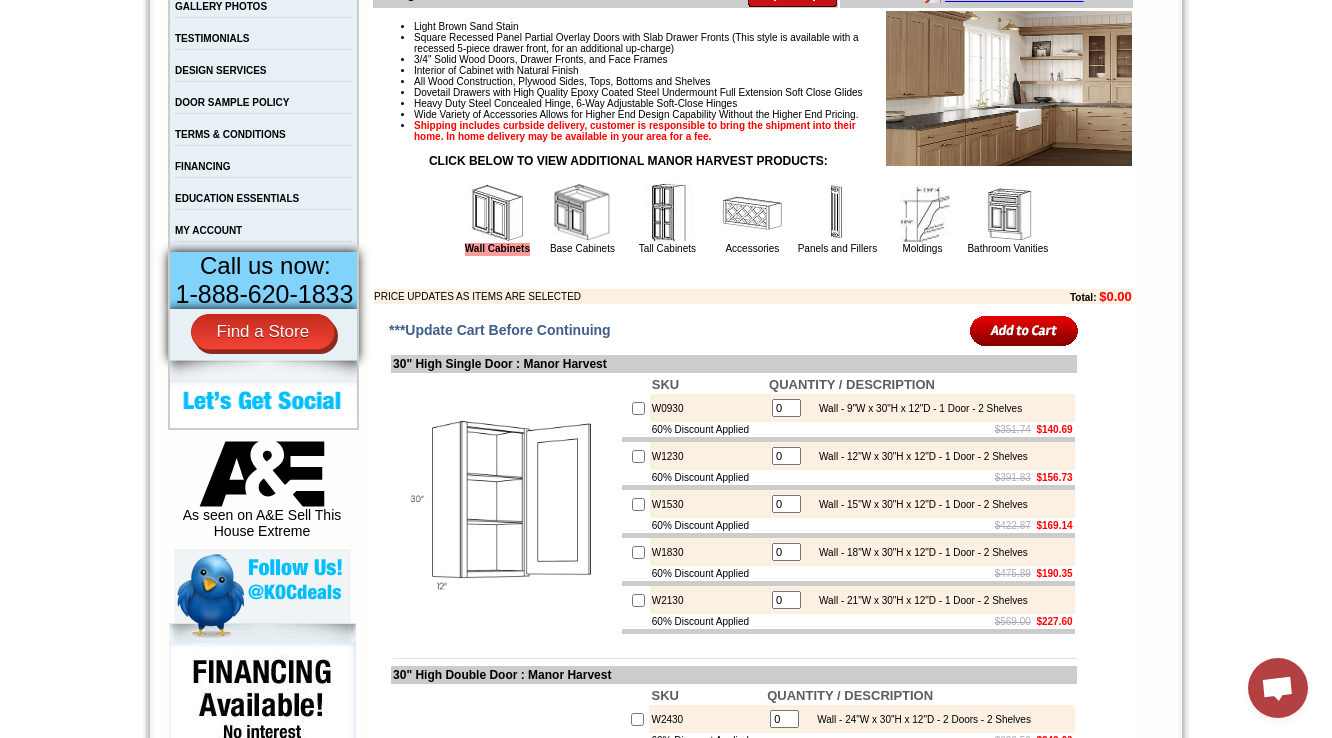click at bounding box center (582, 213) 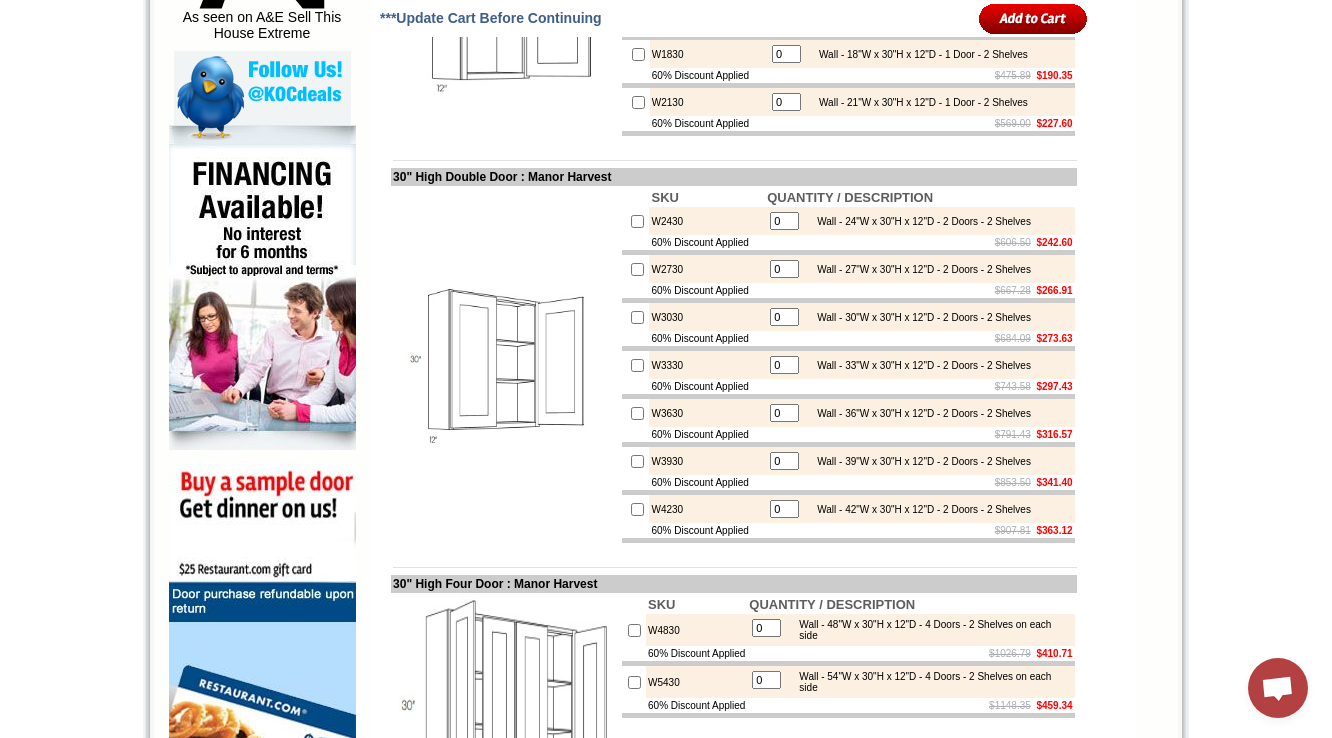 scroll, scrollTop: 1280, scrollLeft: 0, axis: vertical 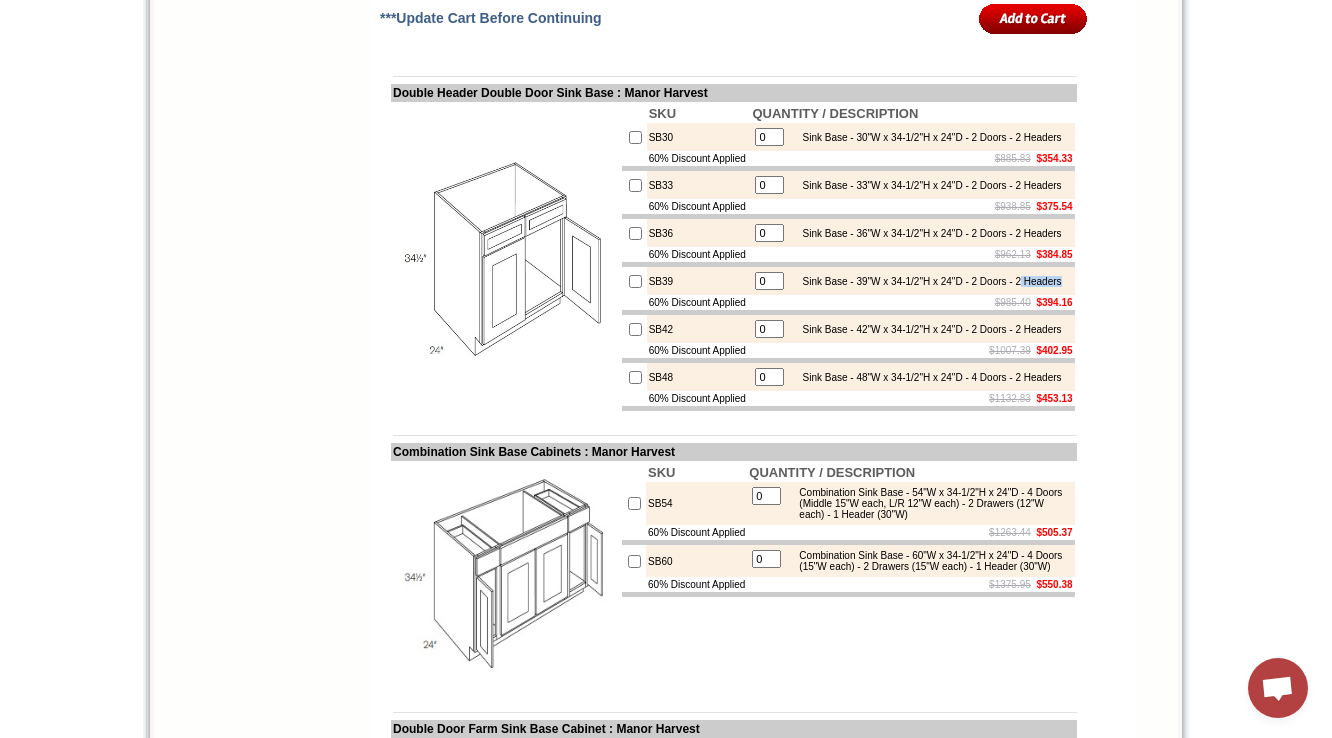 drag, startPoint x: 892, startPoint y: 439, endPoint x: 823, endPoint y: 443, distance: 69.115845 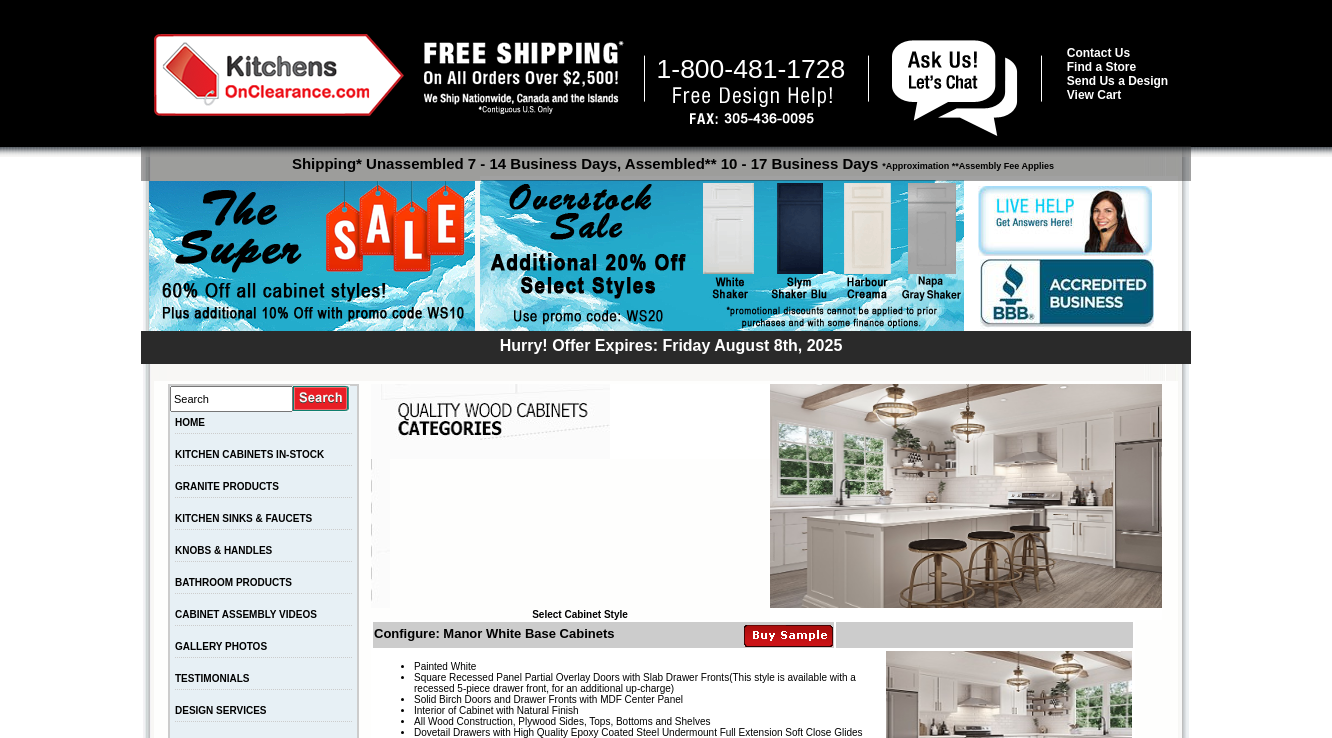 scroll, scrollTop: 851, scrollLeft: 0, axis: vertical 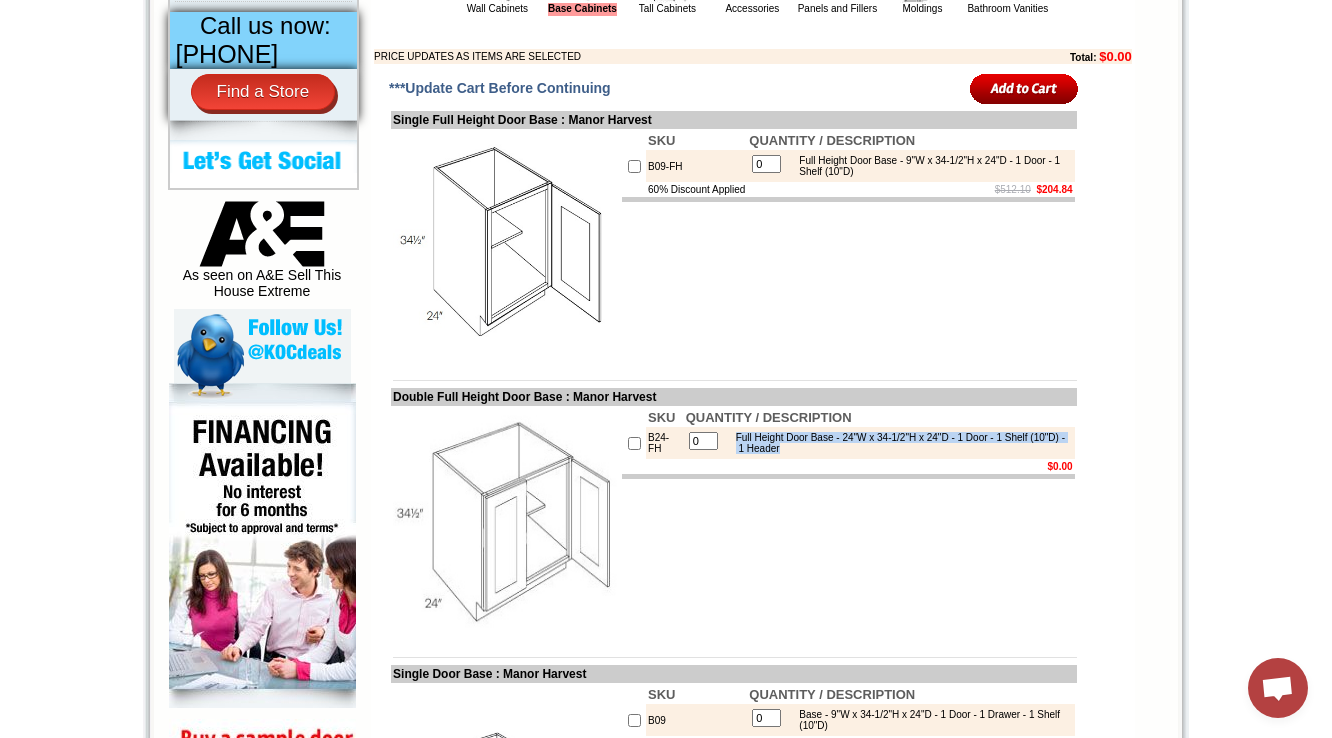 drag, startPoint x: 828, startPoint y: 501, endPoint x: 1171, endPoint y: 452, distance: 346.48233 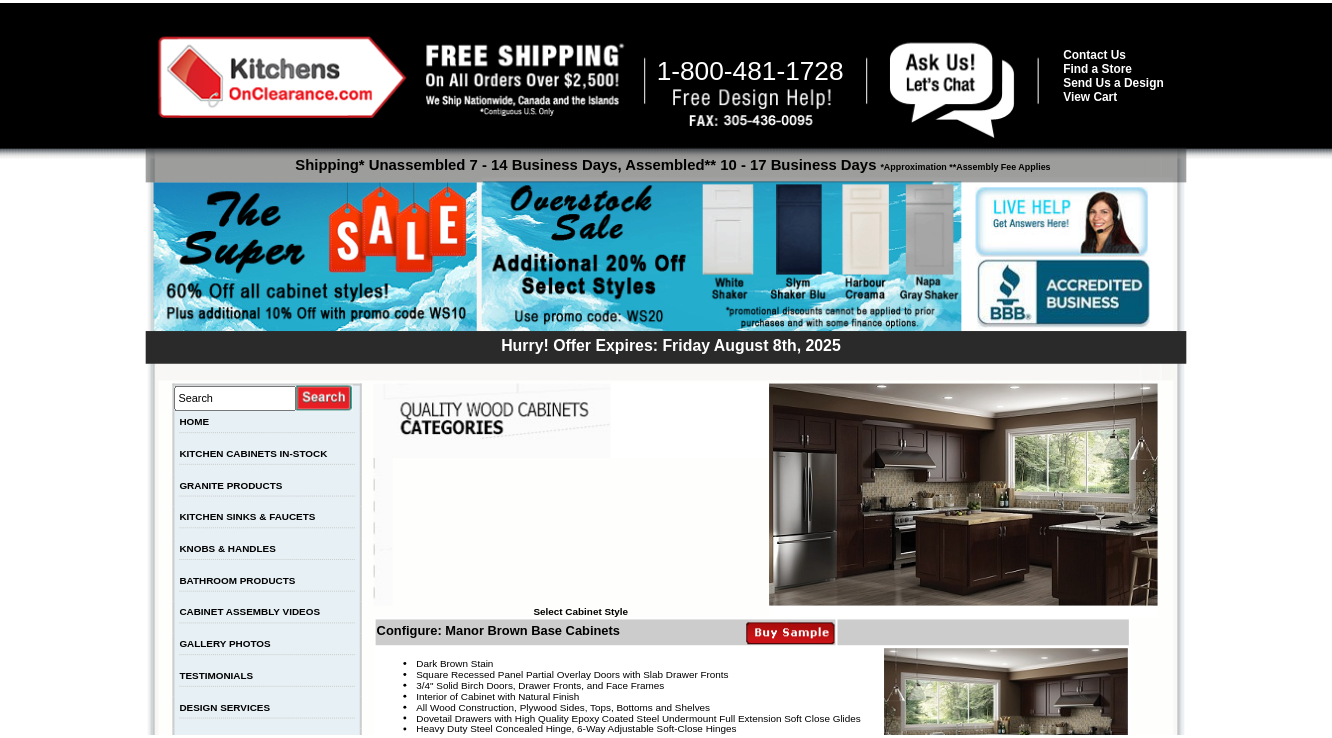 scroll, scrollTop: 922, scrollLeft: 0, axis: vertical 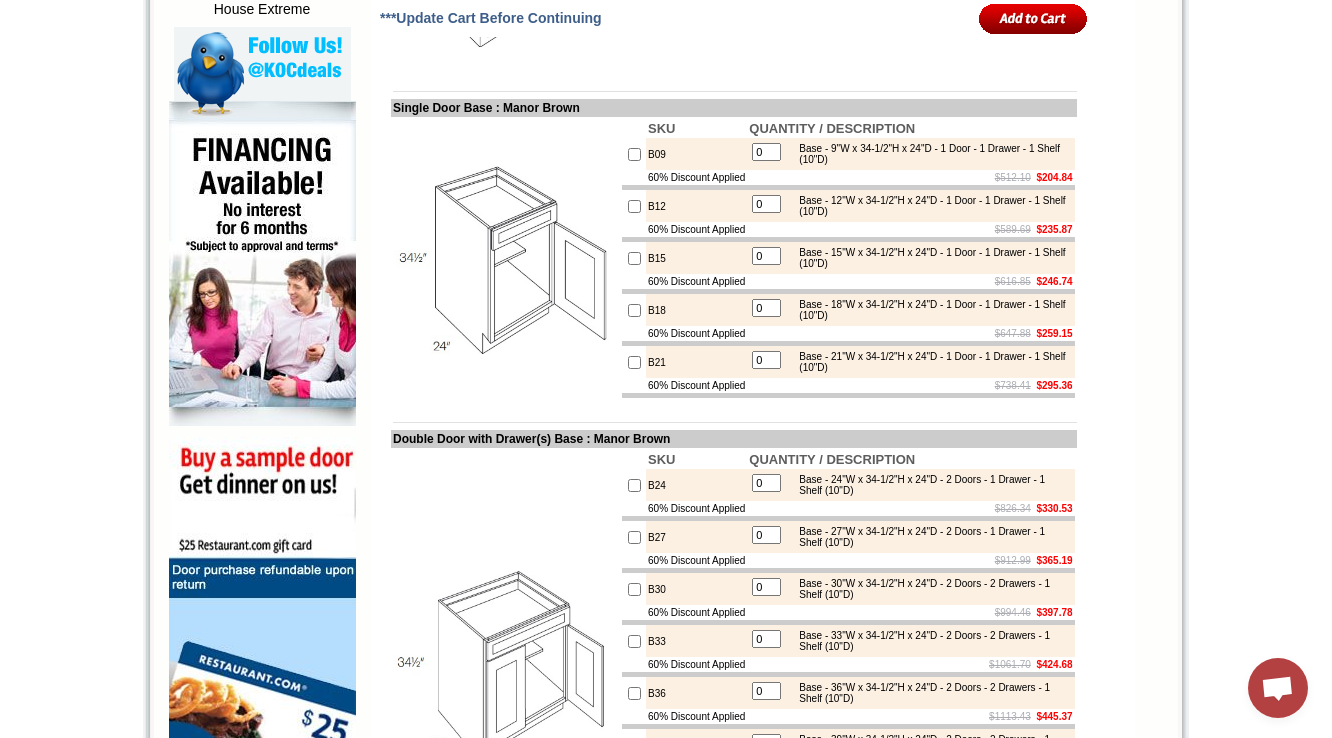 click on "Base - 24"W x 34-1/2"H x 24"D - 2 Doors - 1 Drawer - 1 Shelf (10"D)" at bounding box center (929, 485) 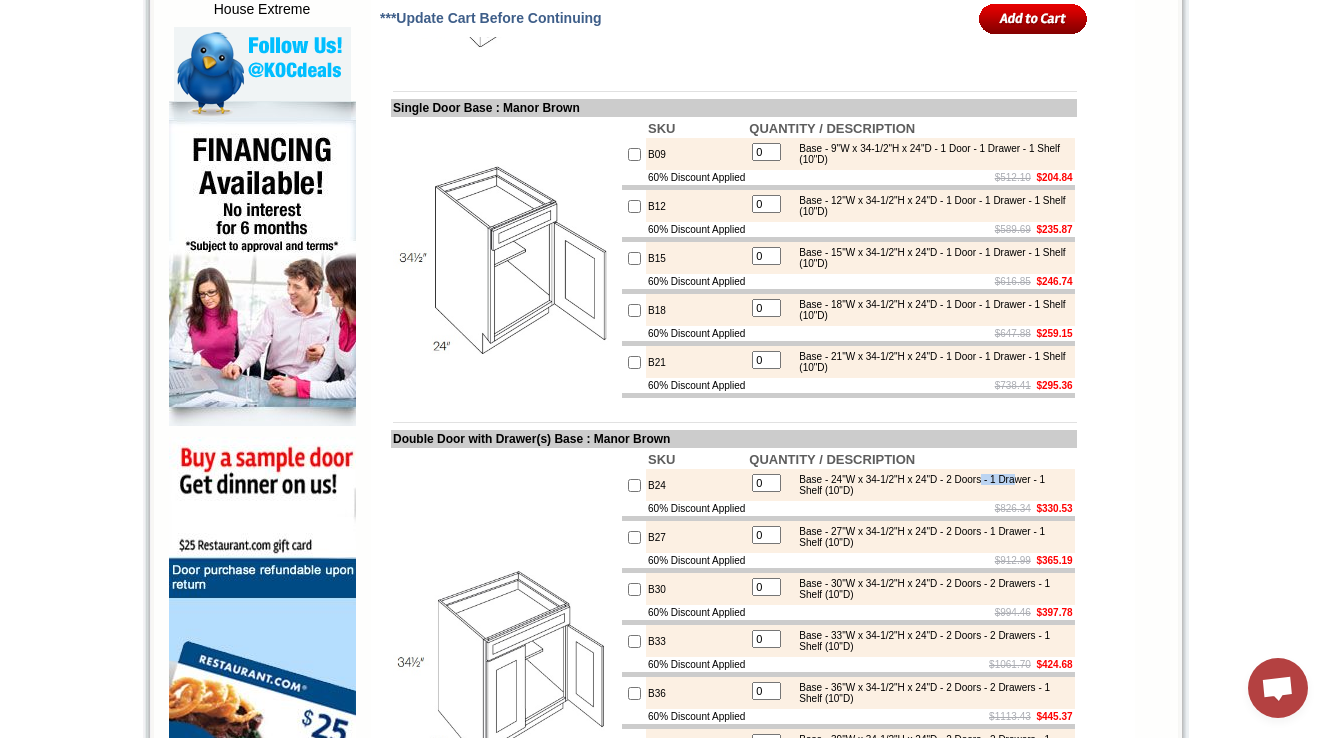 drag, startPoint x: 1036, startPoint y: 556, endPoint x: 836, endPoint y: 576, distance: 200.99751 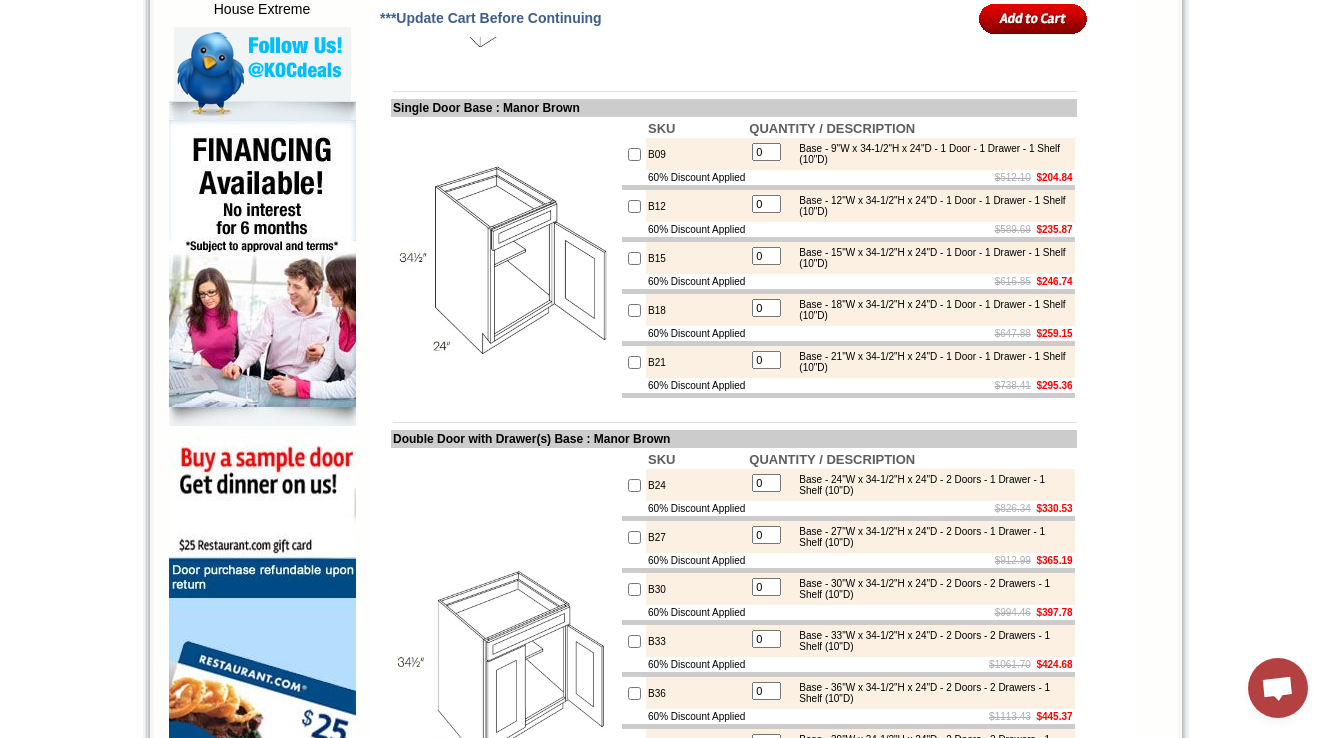 click on "Base - 24"W x 34-1/2"H x 24"D - 2 Doors - 1 Drawer - 1 Shelf (10"D)" at bounding box center (929, 485) 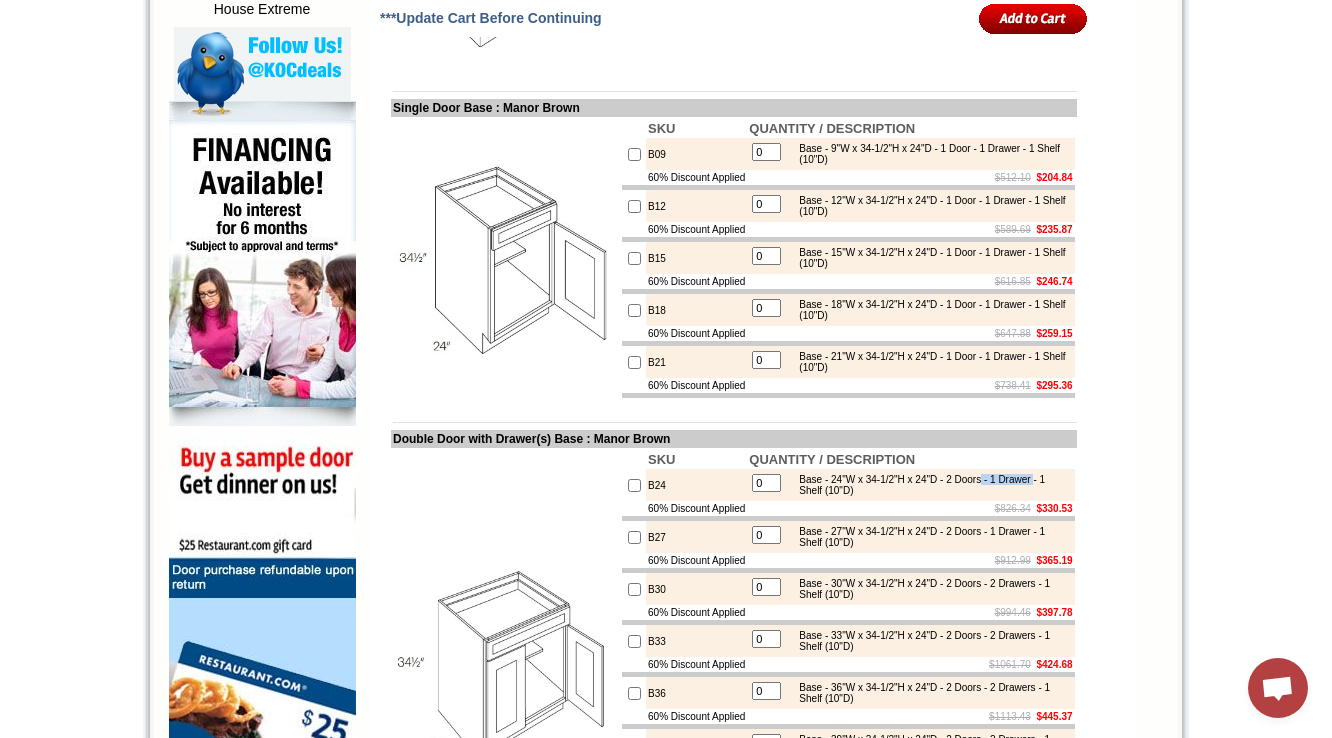 drag, startPoint x: 1032, startPoint y: 559, endPoint x: 858, endPoint y: 569, distance: 174.28712 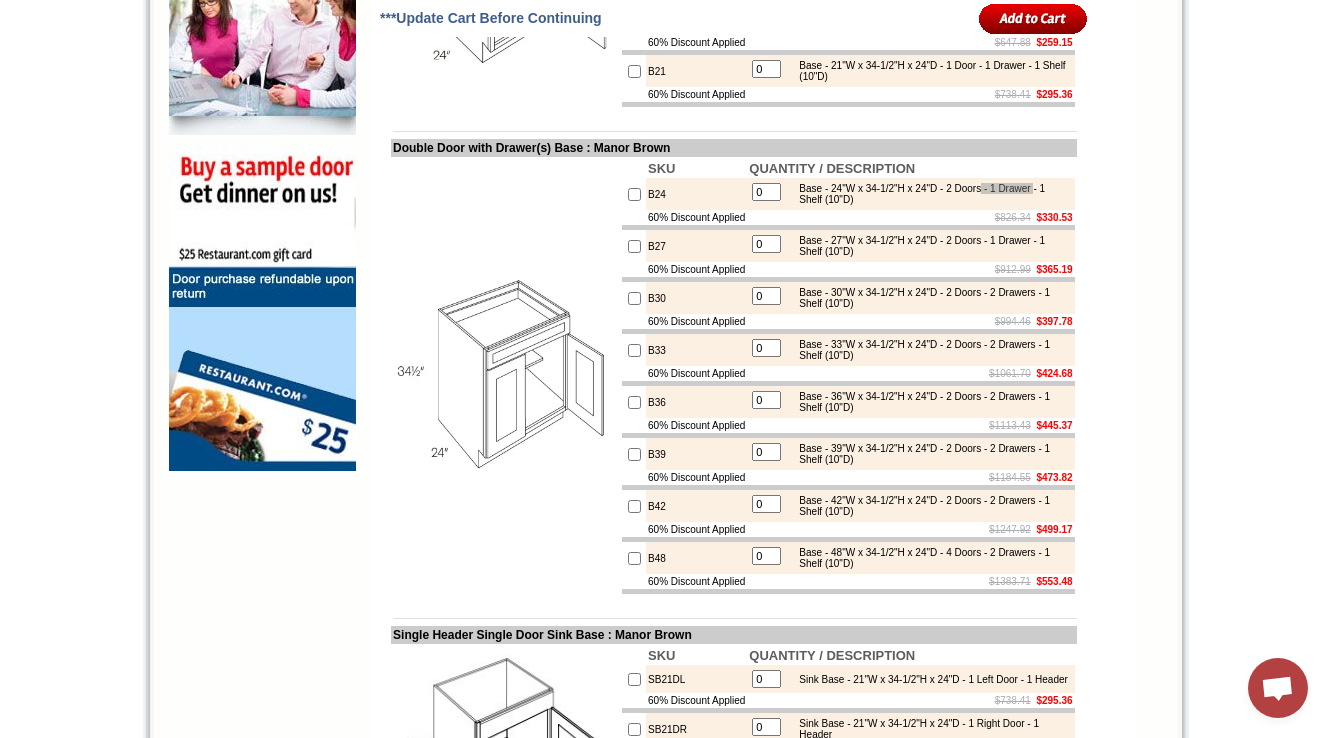scroll, scrollTop: 1562, scrollLeft: 0, axis: vertical 